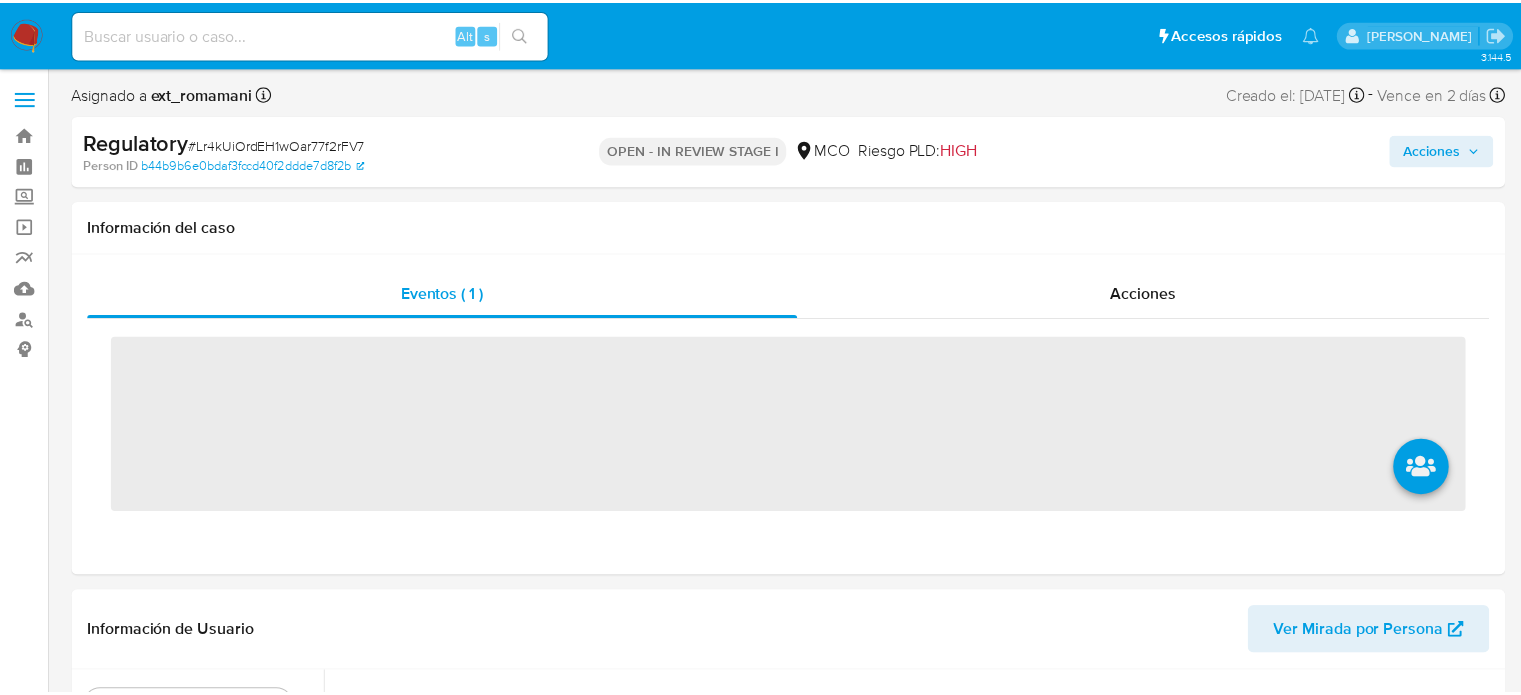 scroll, scrollTop: 0, scrollLeft: 0, axis: both 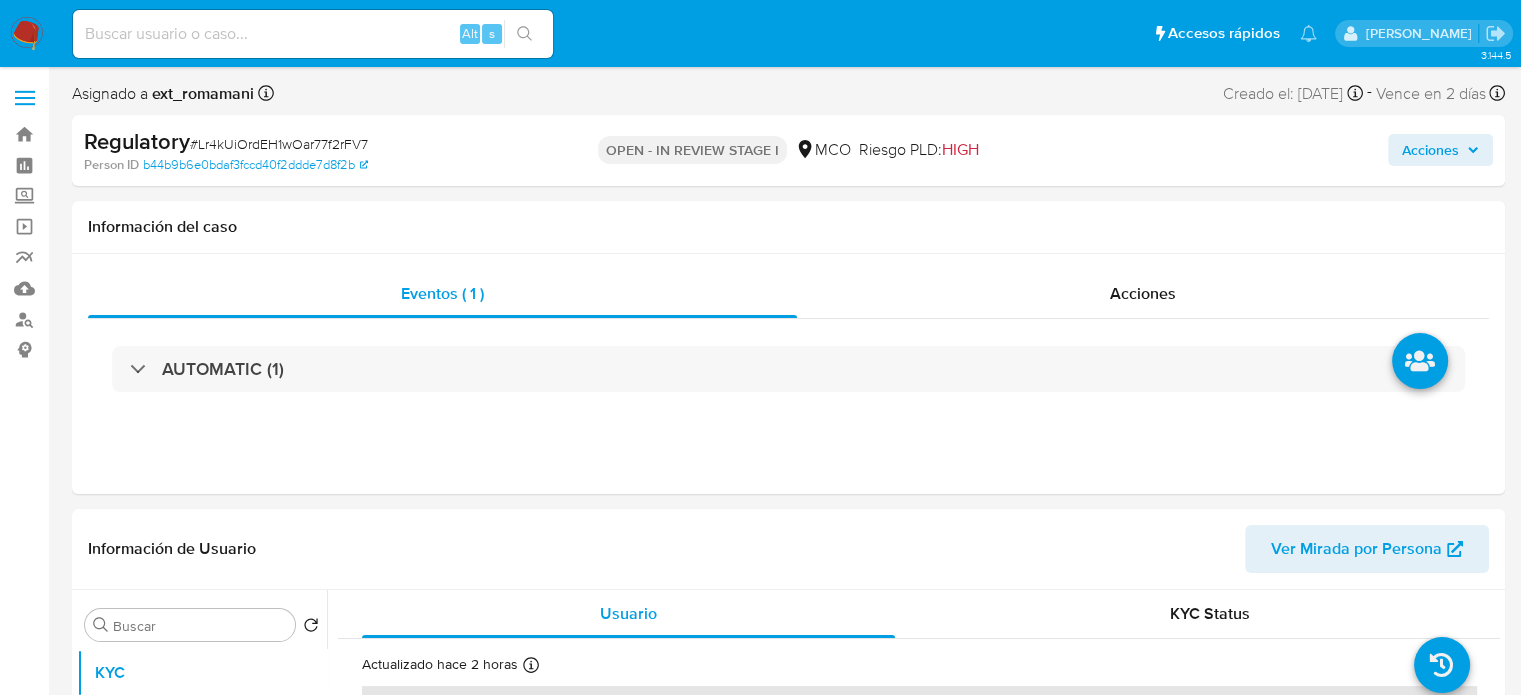 select on "10" 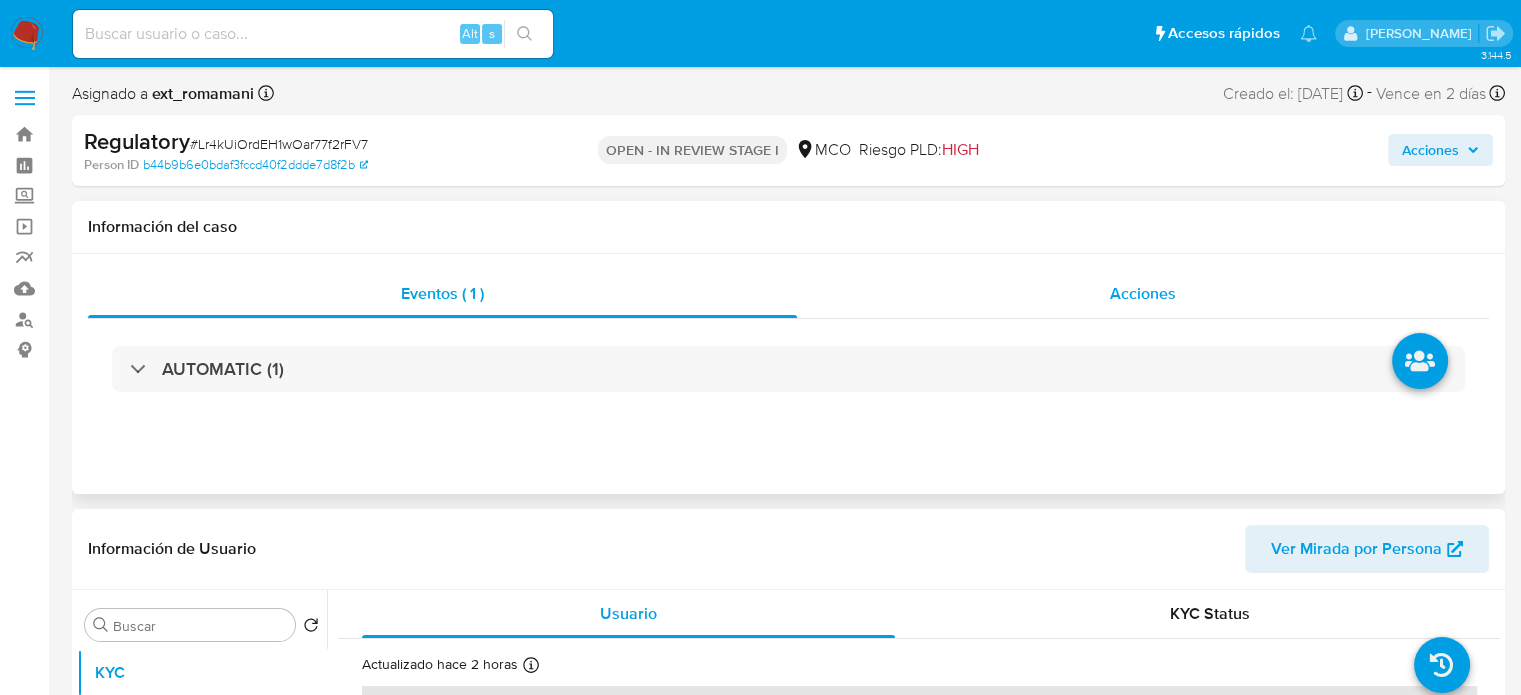 click on "Acciones" at bounding box center (1143, 294) 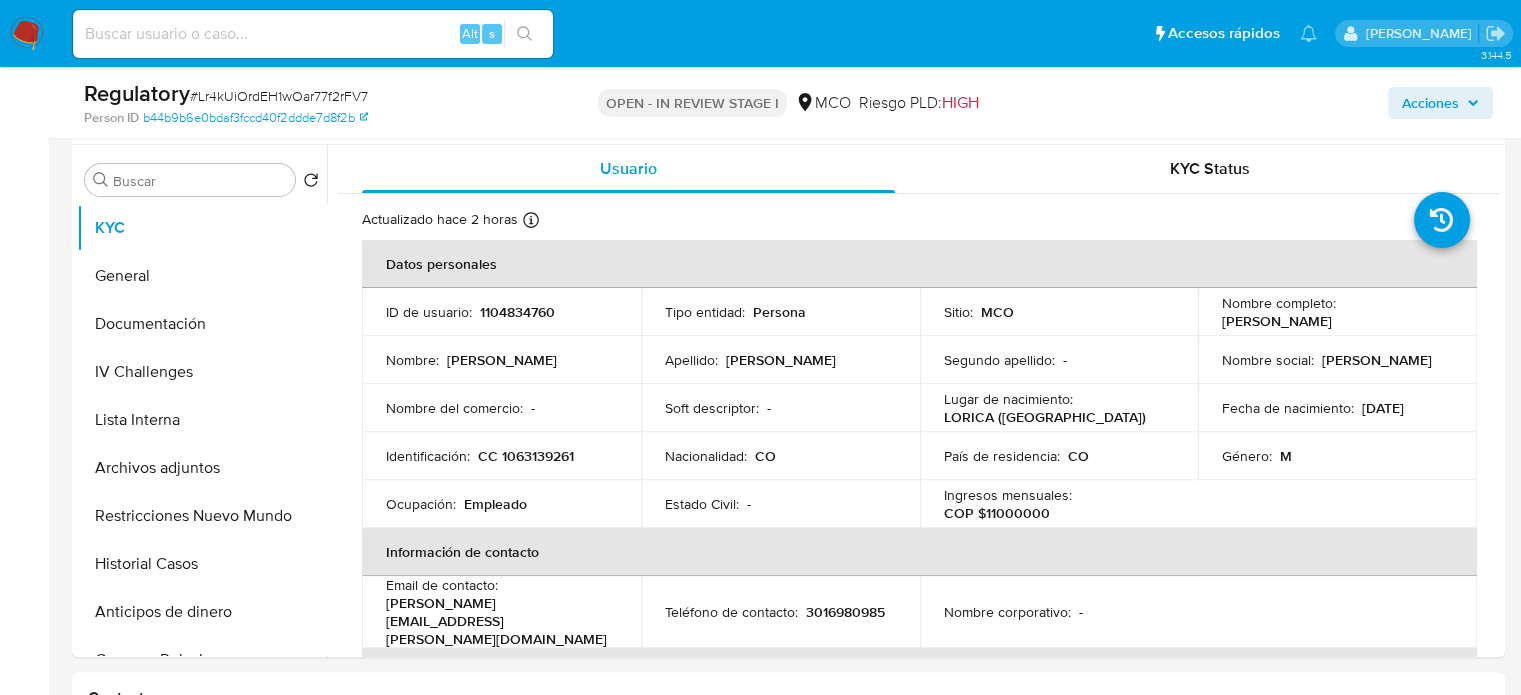 scroll, scrollTop: 502, scrollLeft: 0, axis: vertical 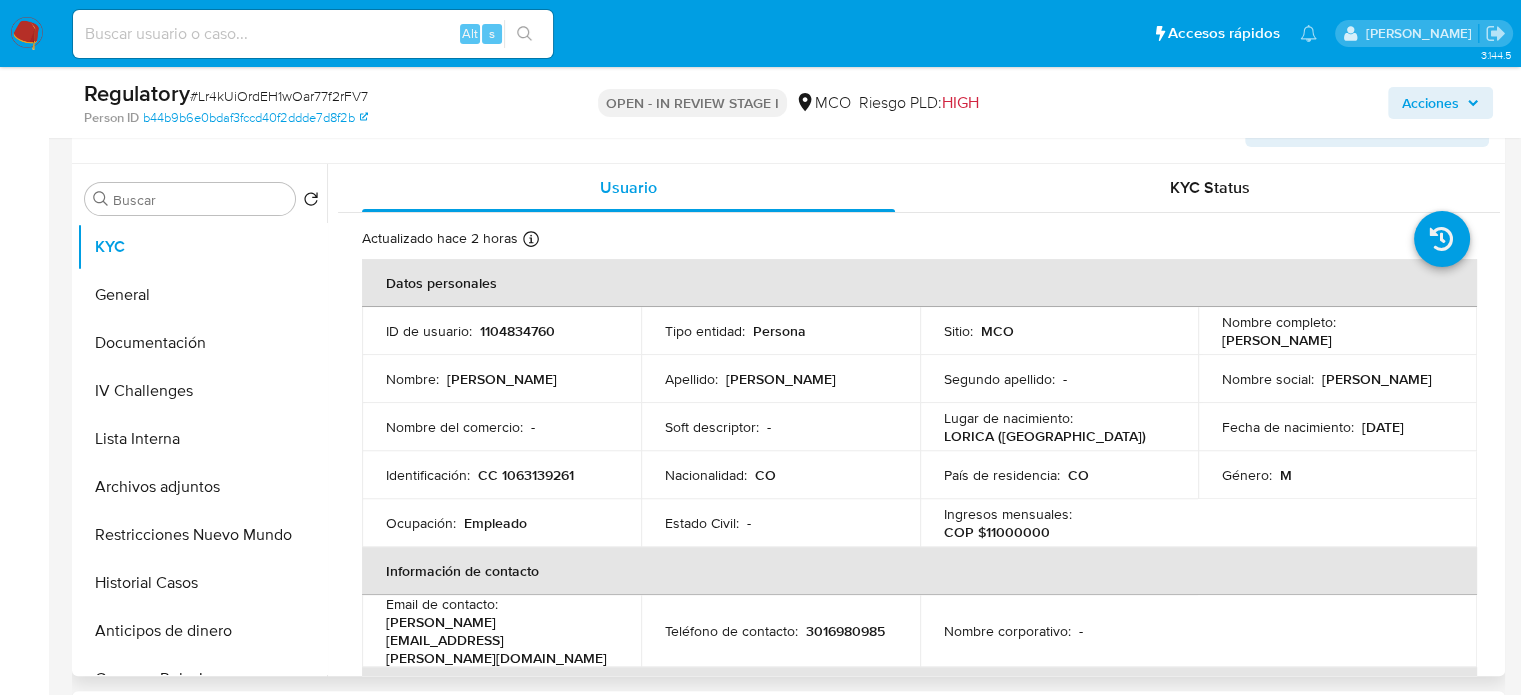 drag, startPoint x: 1400, startPoint y: 342, endPoint x: 1243, endPoint y: 283, distance: 167.72 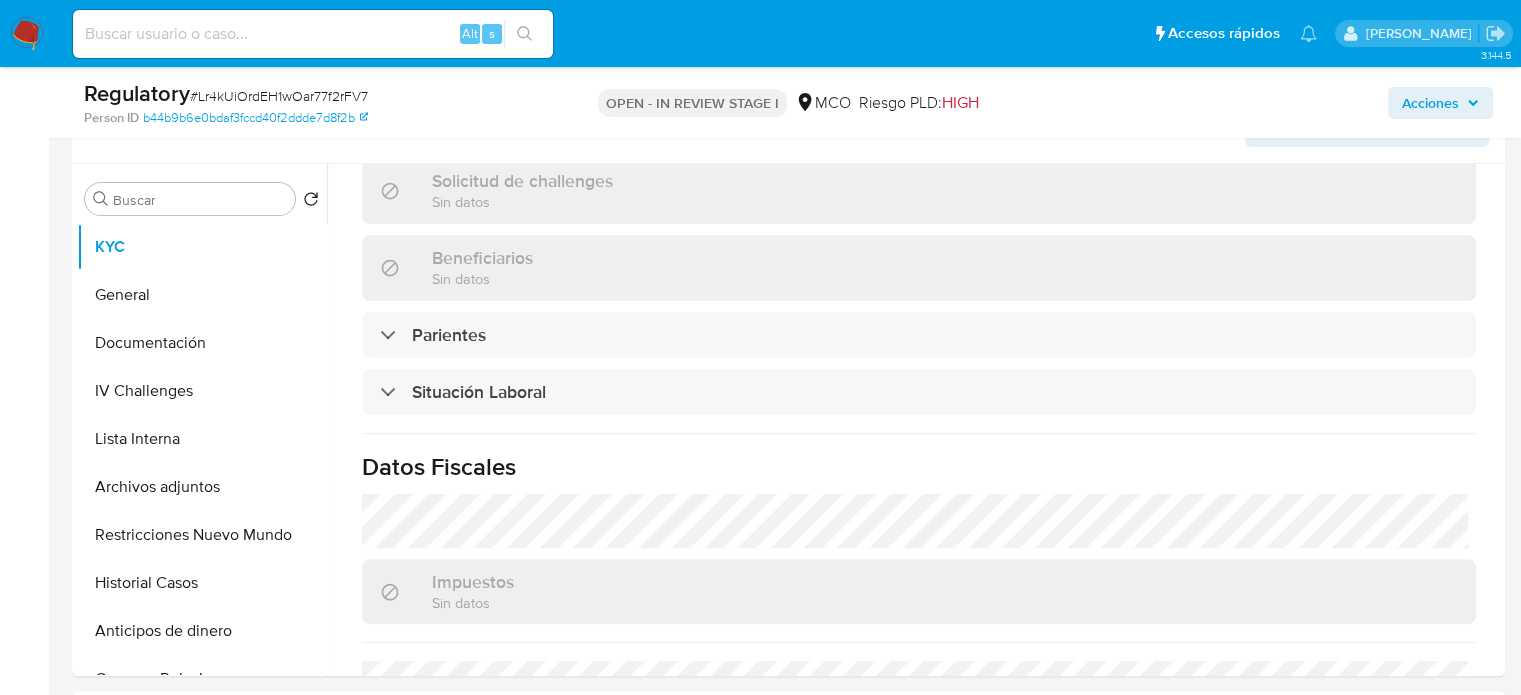 scroll, scrollTop: 864, scrollLeft: 0, axis: vertical 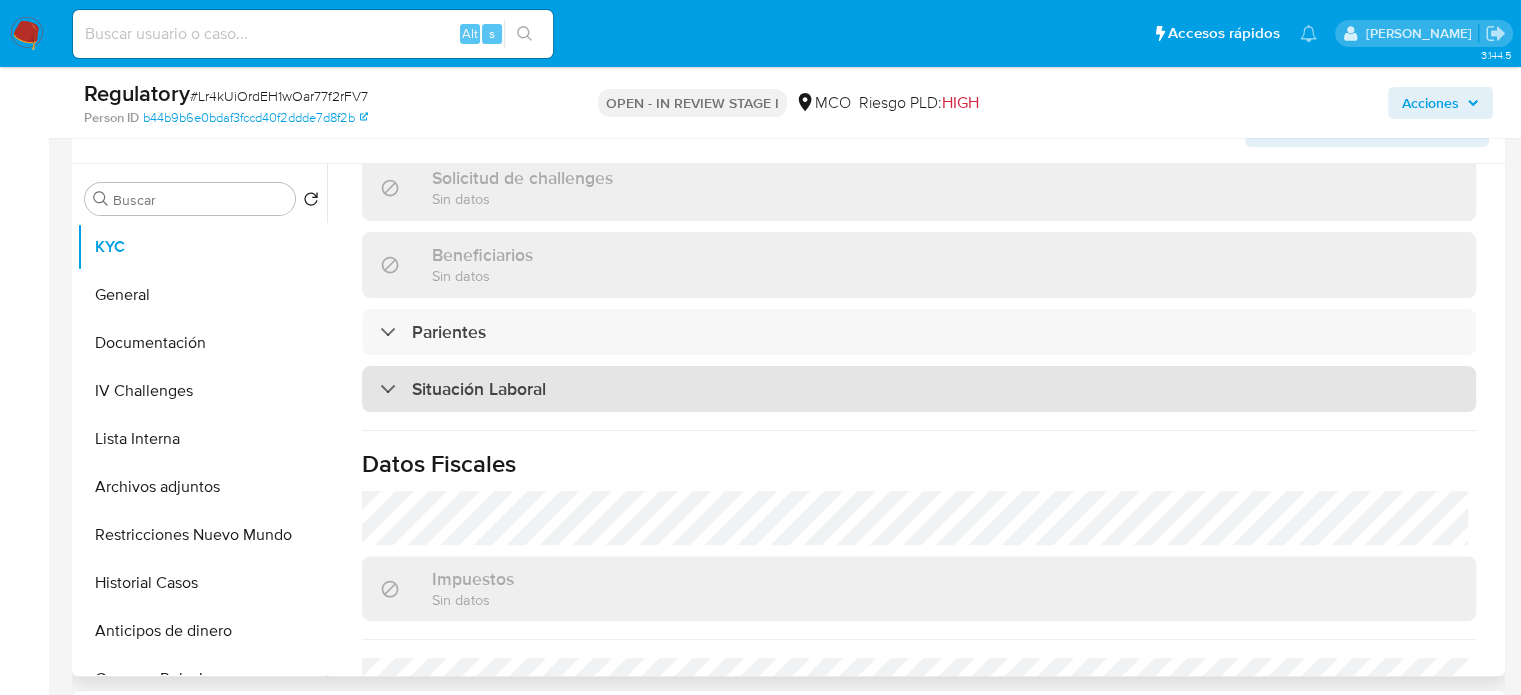 click on "Situación Laboral" at bounding box center [479, 389] 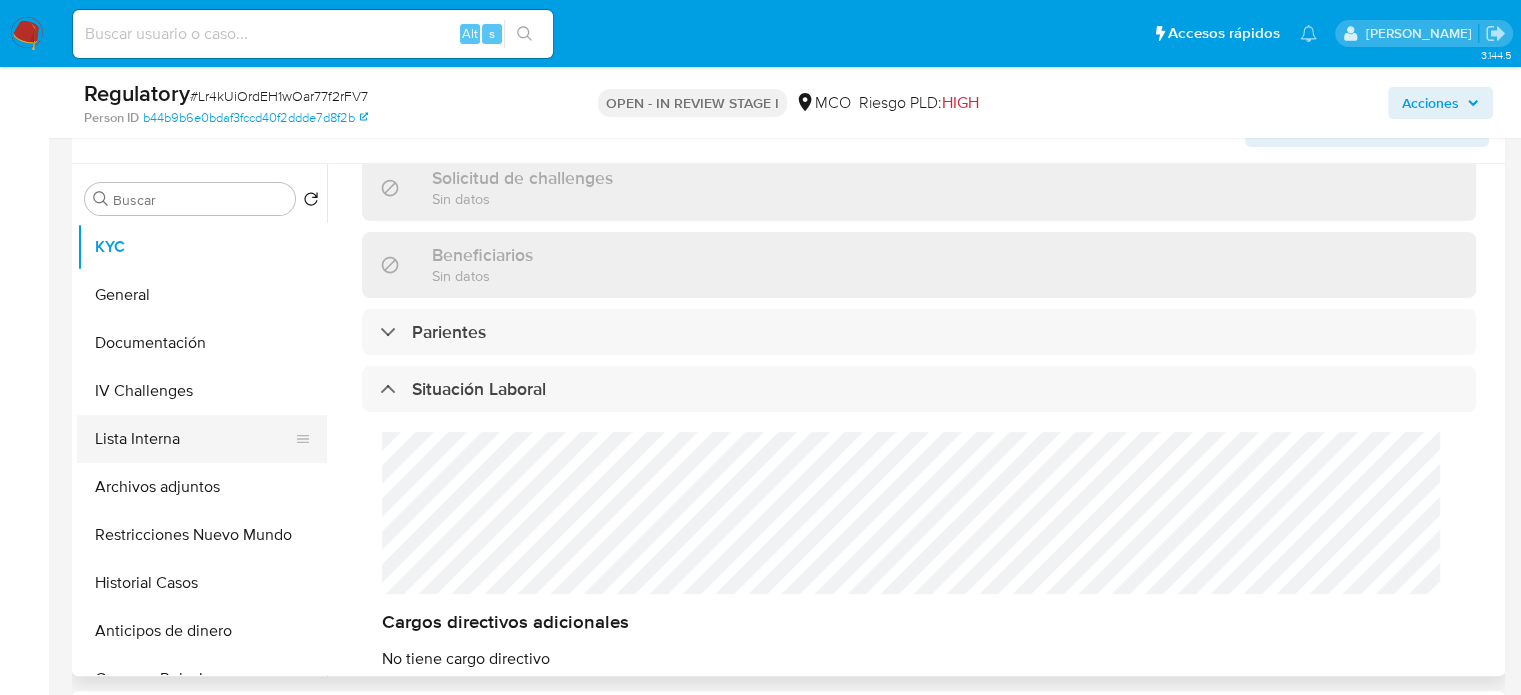 click on "Lista Interna" at bounding box center (194, 439) 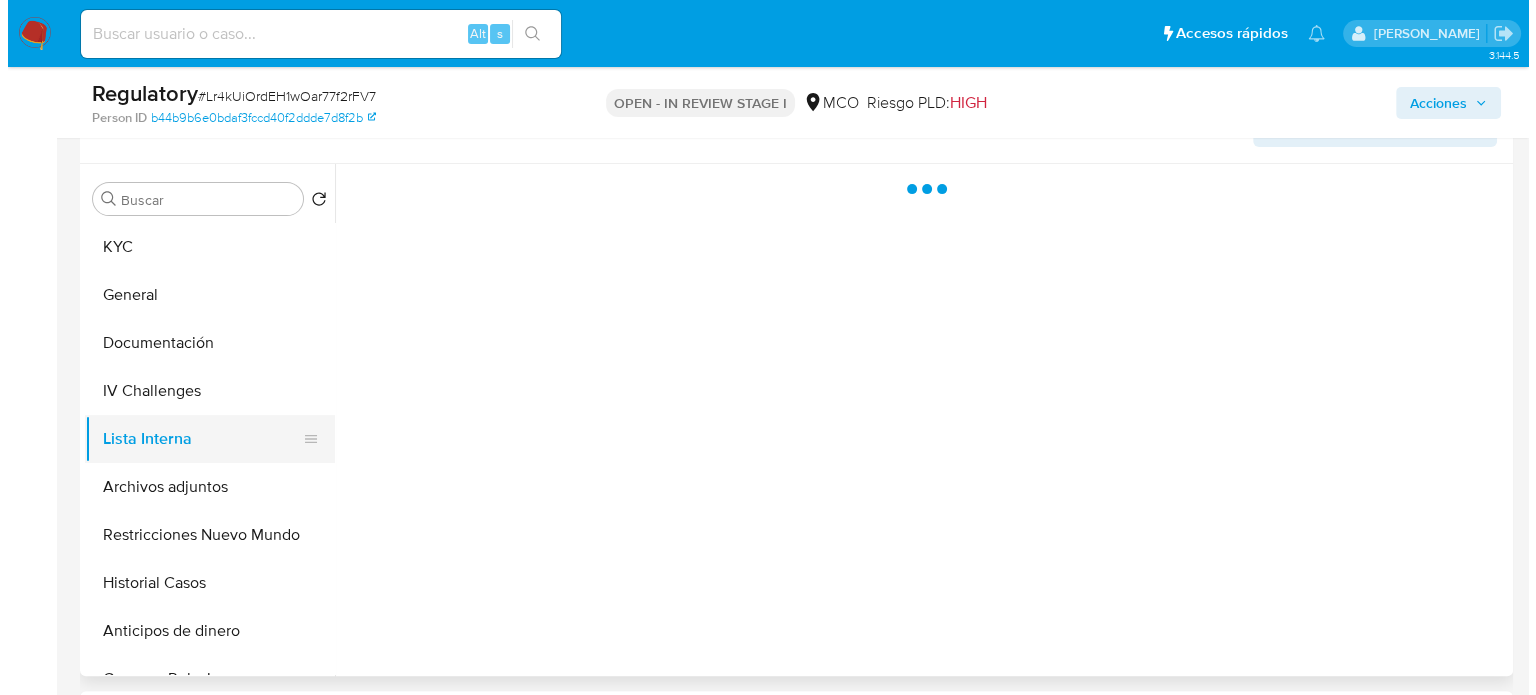 scroll, scrollTop: 0, scrollLeft: 0, axis: both 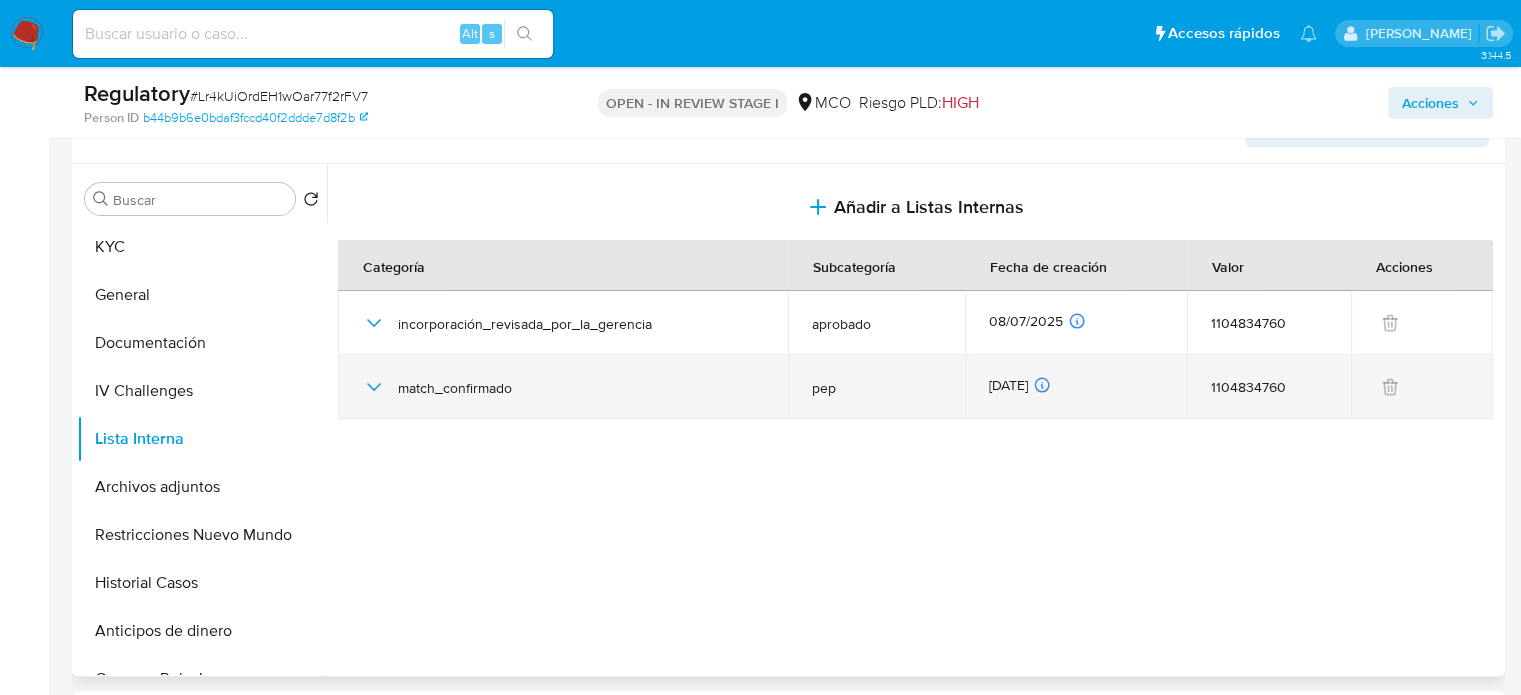 click on "match_confirmado" at bounding box center (563, 387) 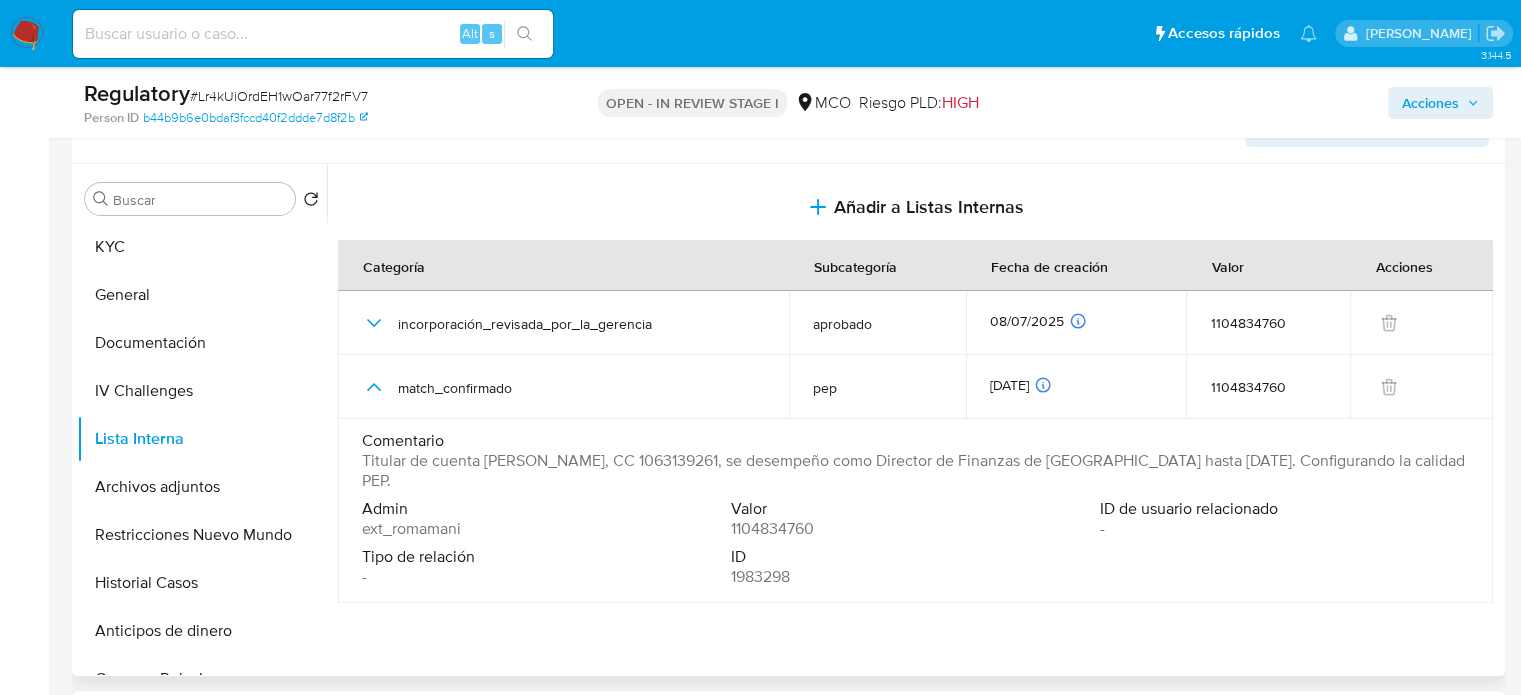 drag, startPoint x: 476, startPoint y: 481, endPoint x: 349, endPoint y: 462, distance: 128.41339 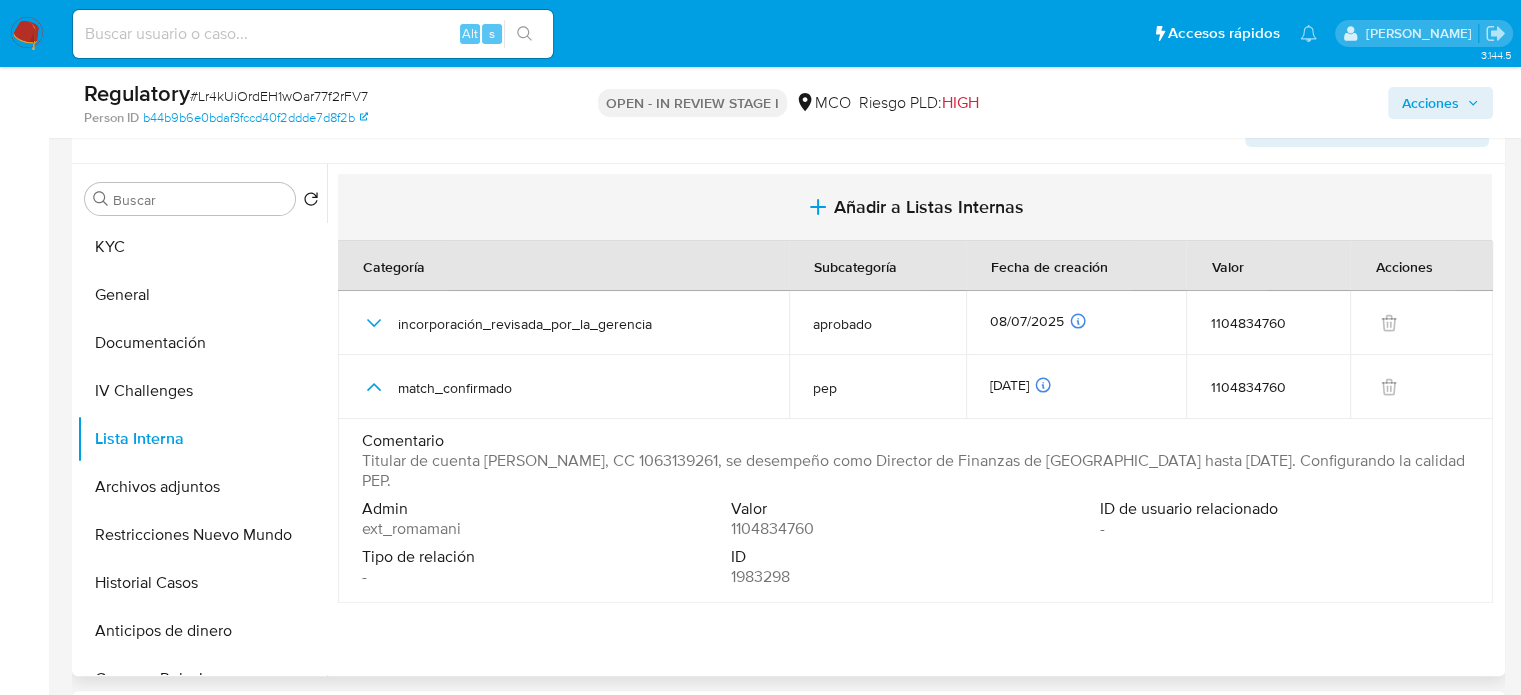 click on "Añadir a Listas Internas" at bounding box center (929, 207) 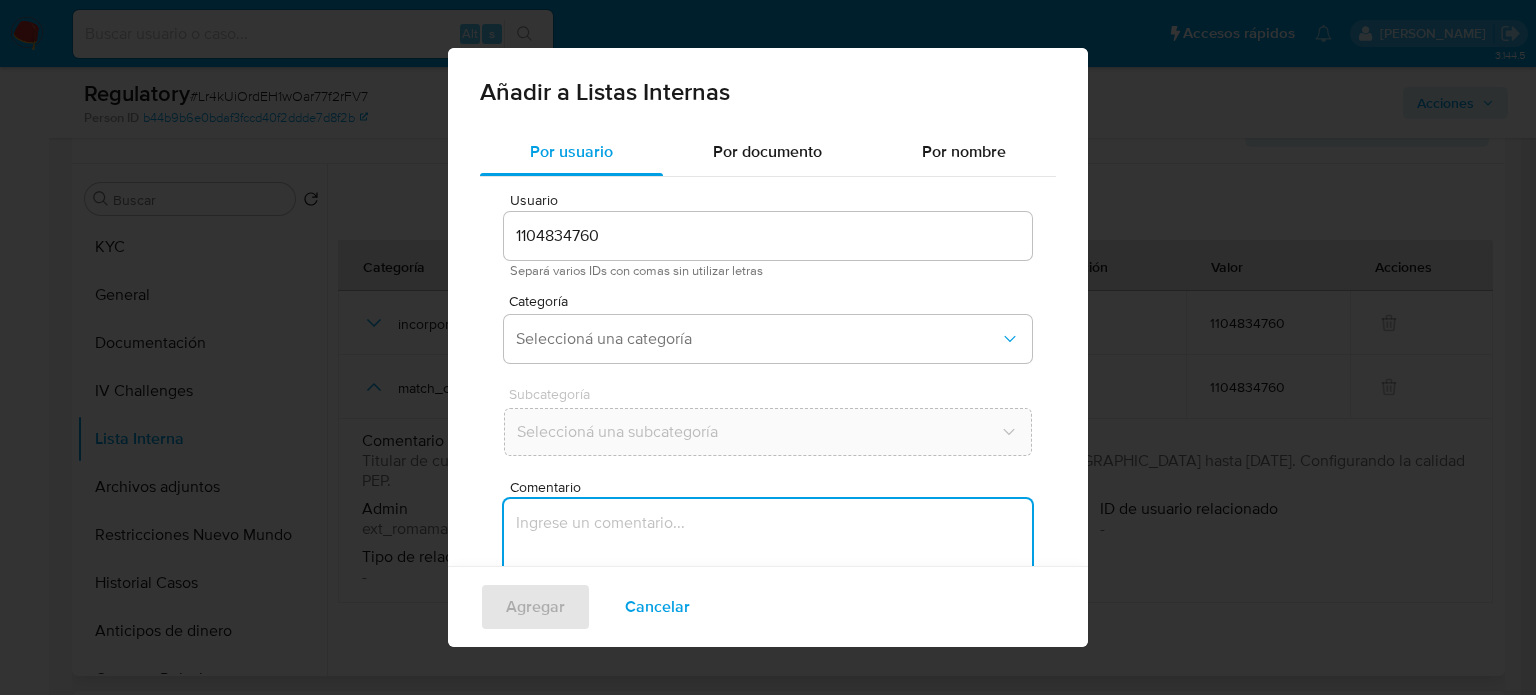 click at bounding box center [768, 595] 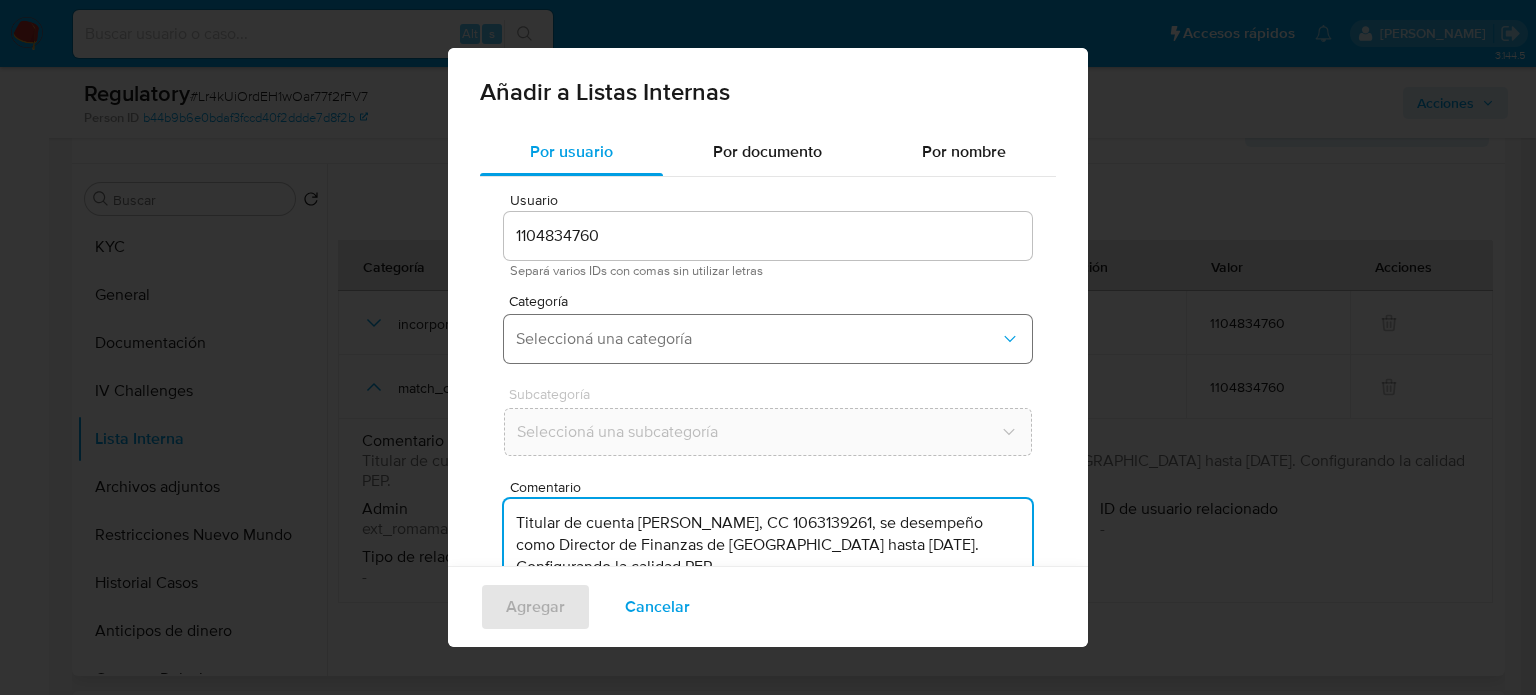 type on "Titular de cuenta Eduardo Luis Lopez Guzman, CC 1063139261, se desempeño como Director de Finanzas de Medellín hasta Enero de 2024. Configurando la calidad PEP." 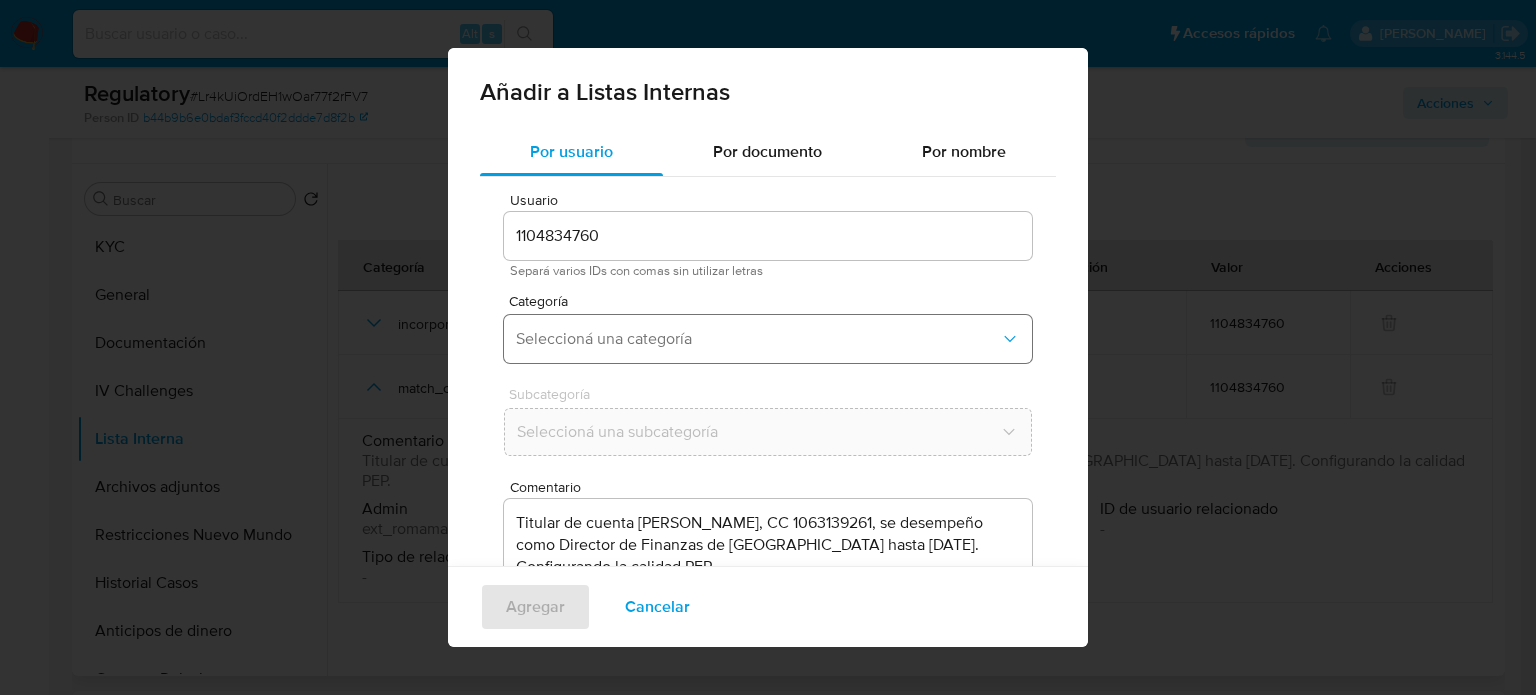 click on "Seleccioná una categoría" at bounding box center (758, 339) 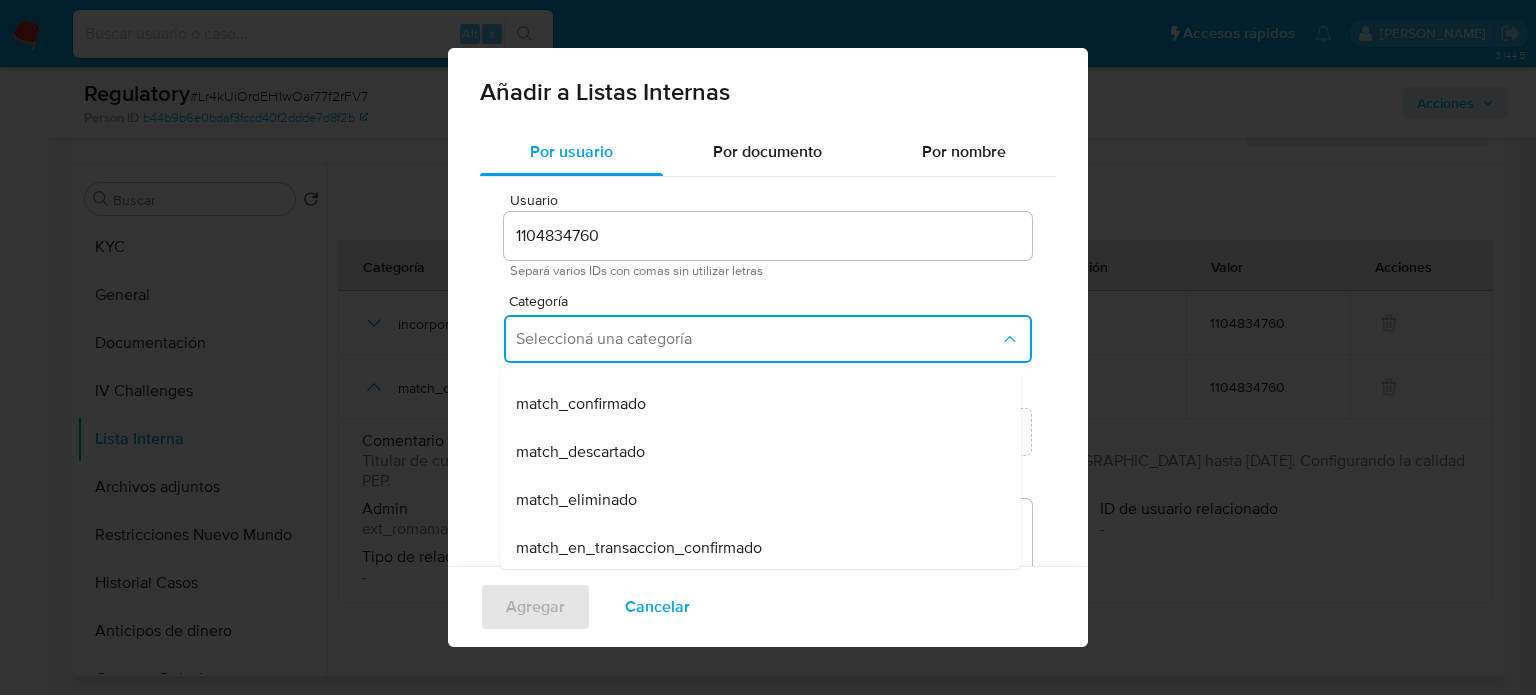 scroll, scrollTop: 173, scrollLeft: 0, axis: vertical 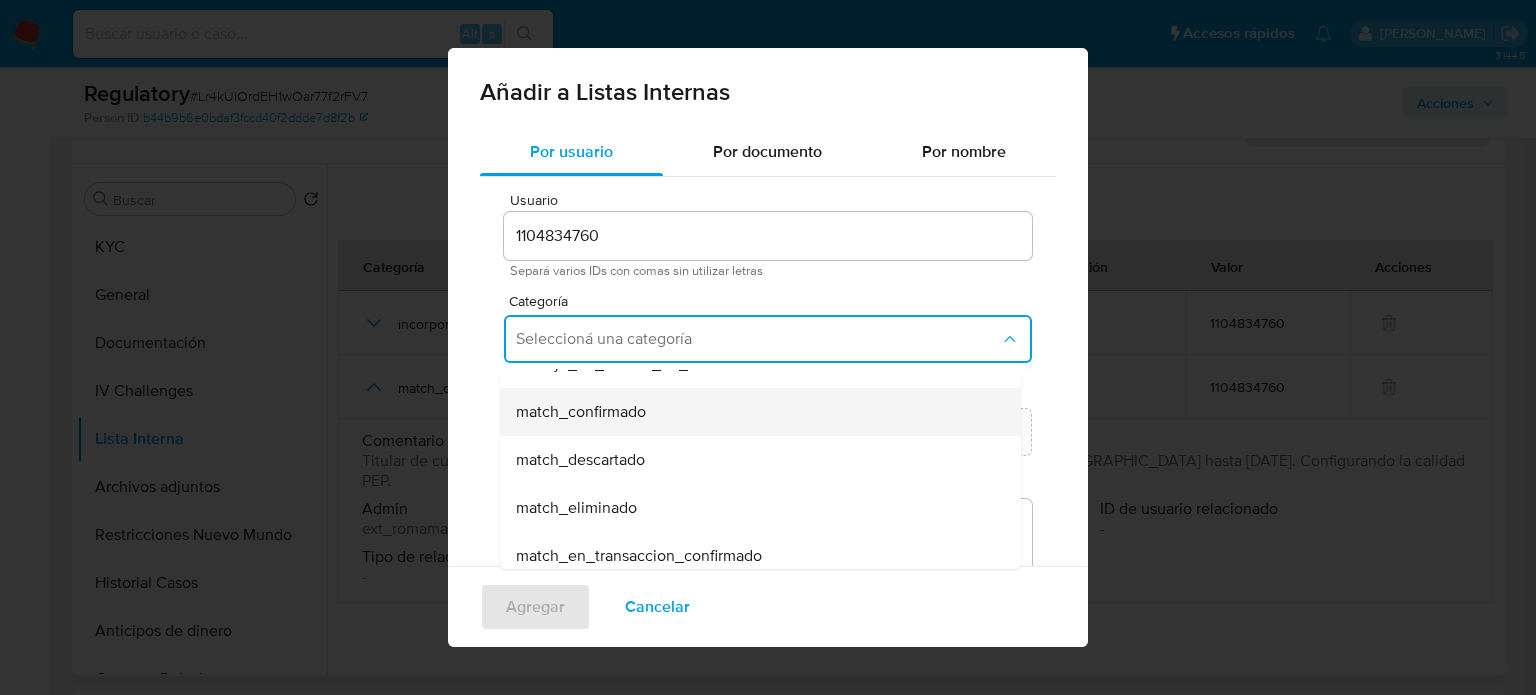 click on "match_confirmado" at bounding box center [754, 412] 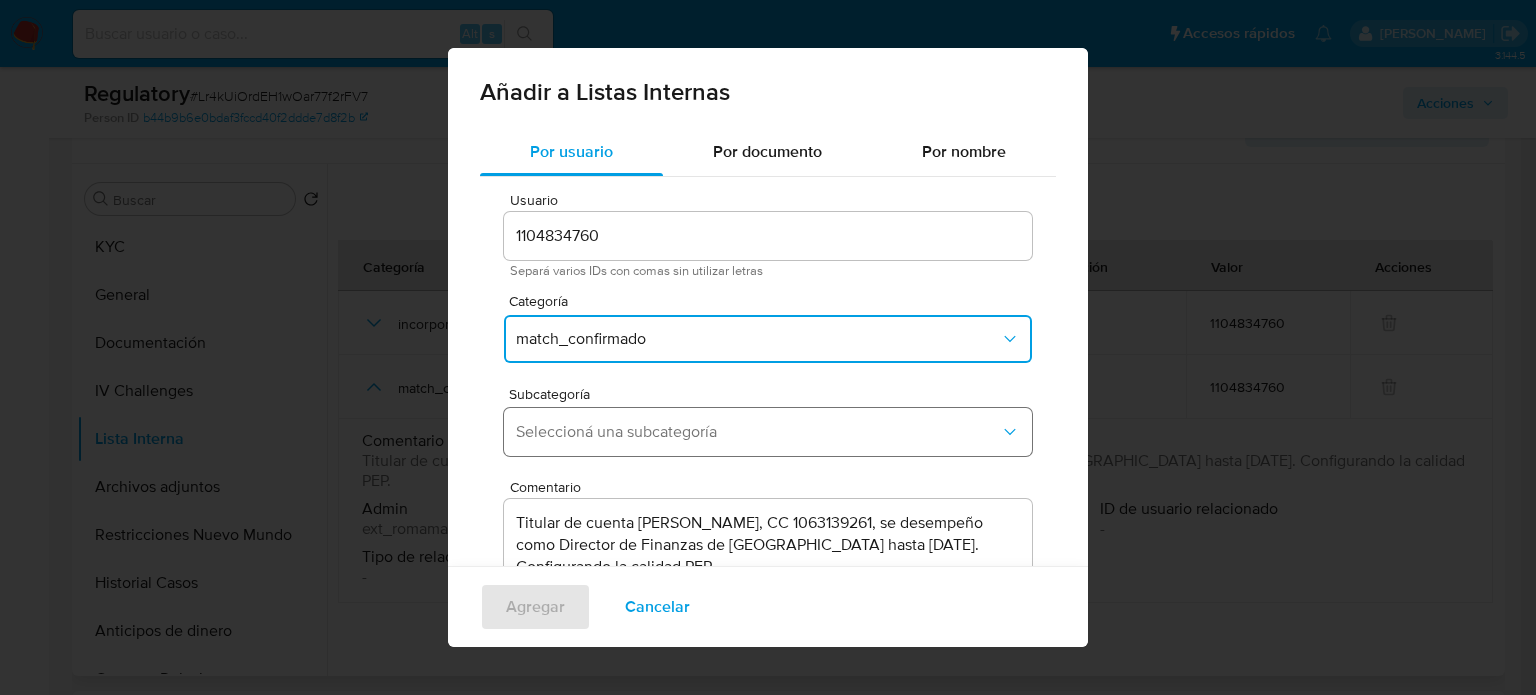 click on "Seleccioná una subcategoría" at bounding box center [758, 432] 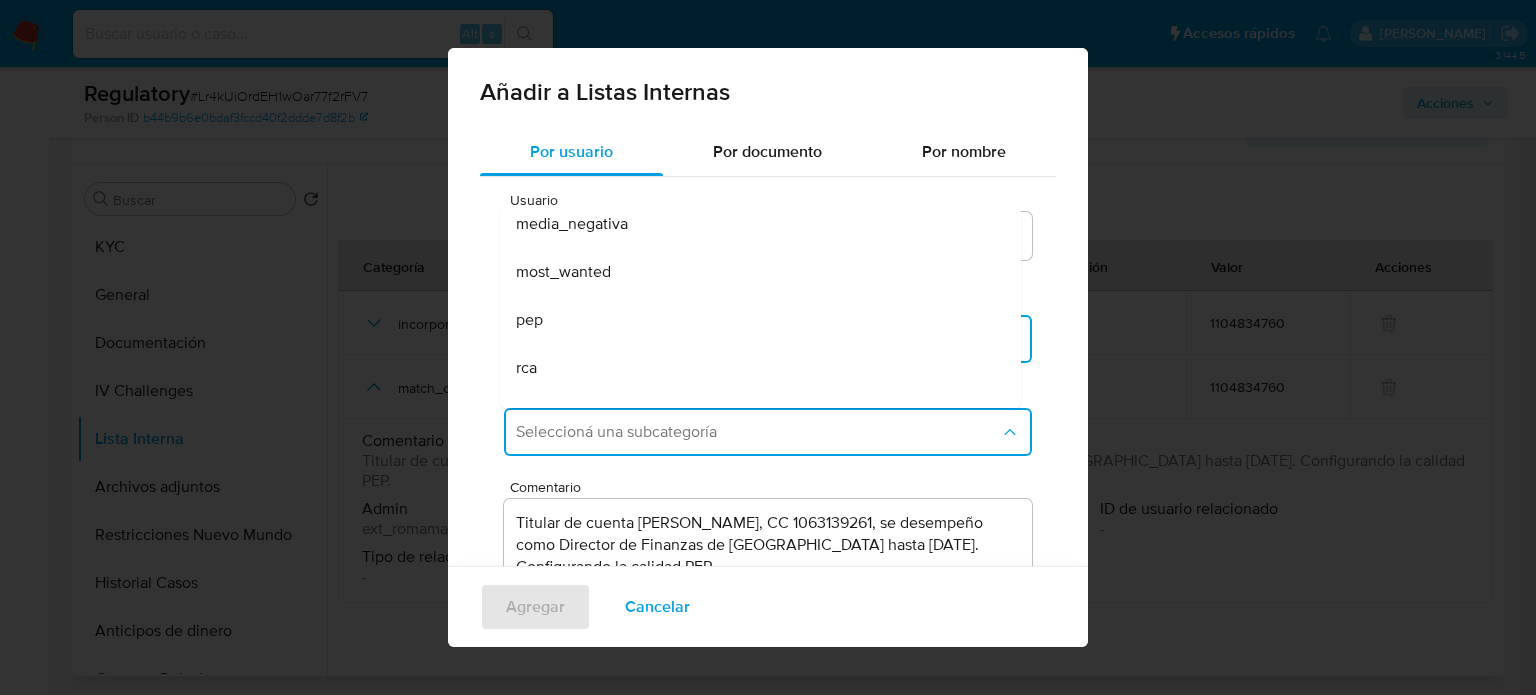 scroll, scrollTop: 136, scrollLeft: 0, axis: vertical 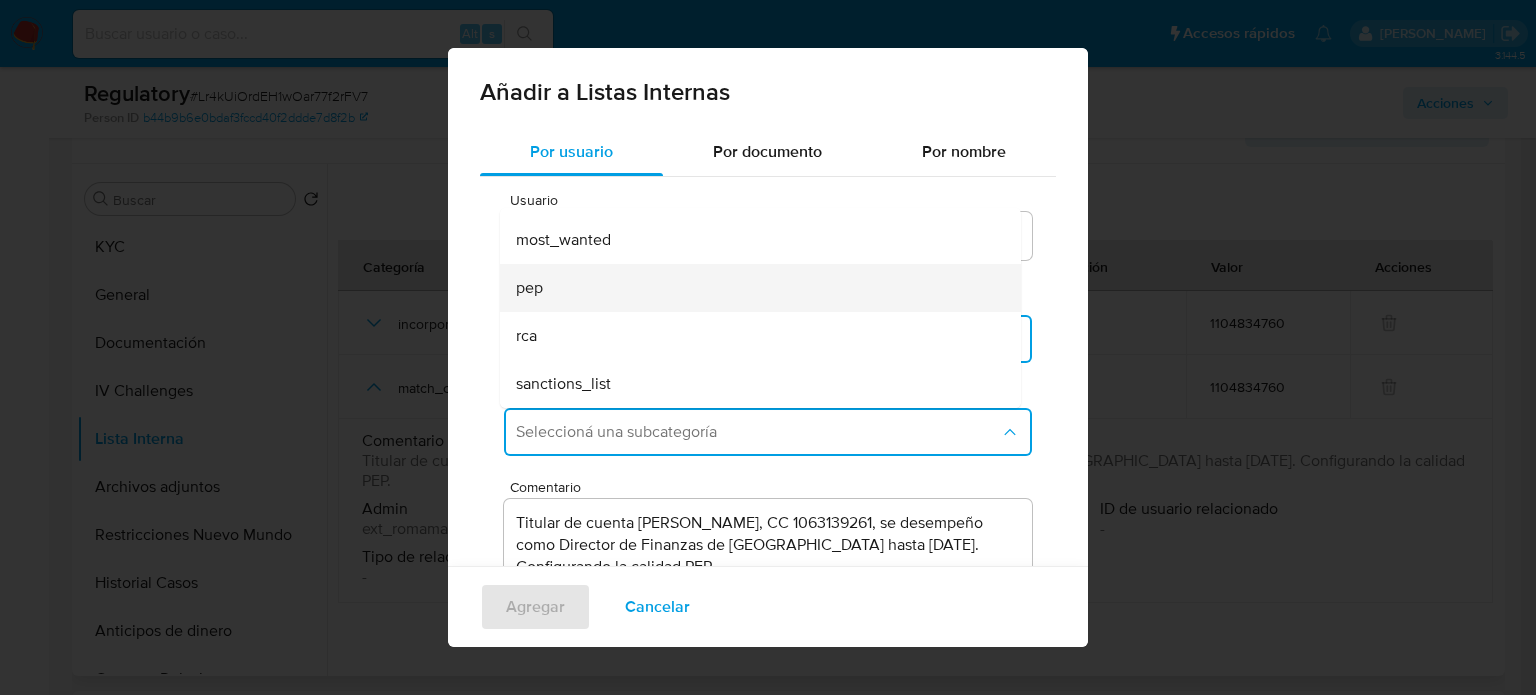 click on "pep" at bounding box center (754, 288) 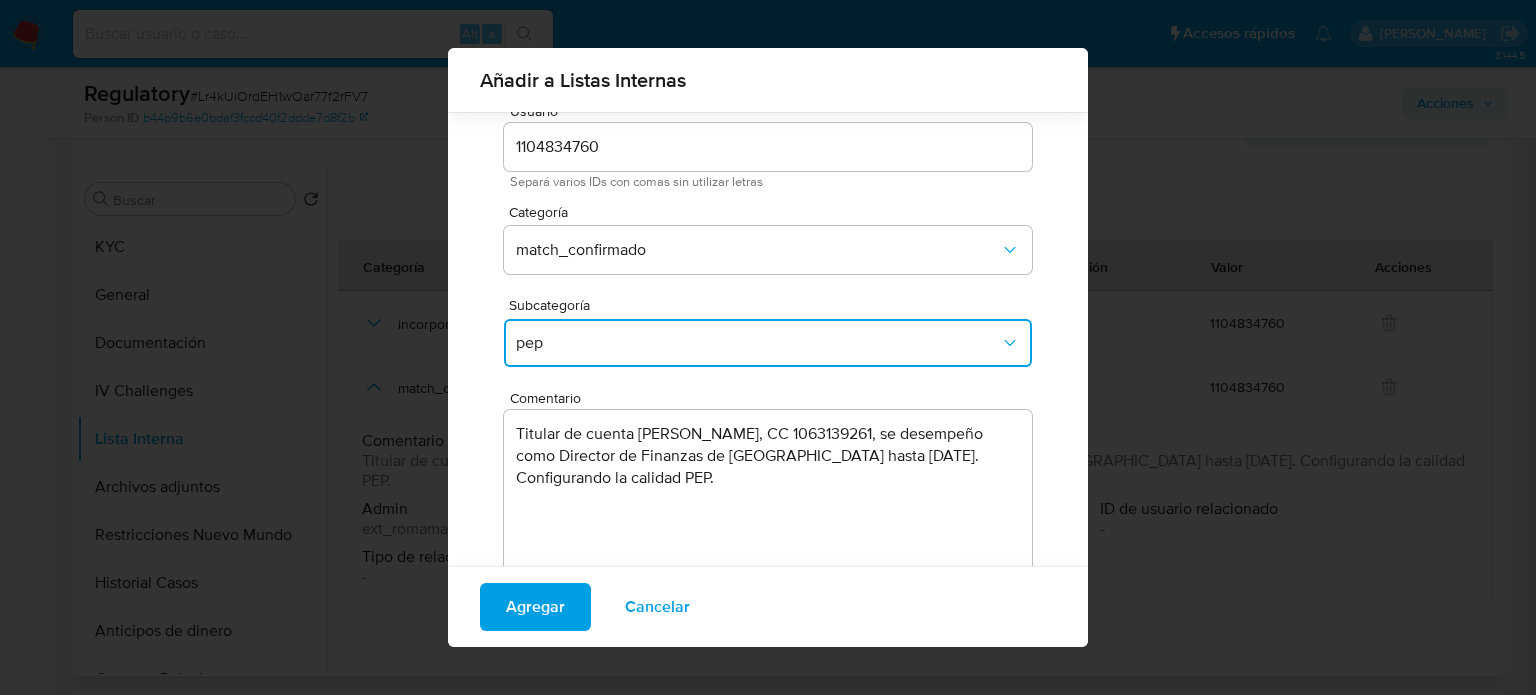 scroll, scrollTop: 80, scrollLeft: 0, axis: vertical 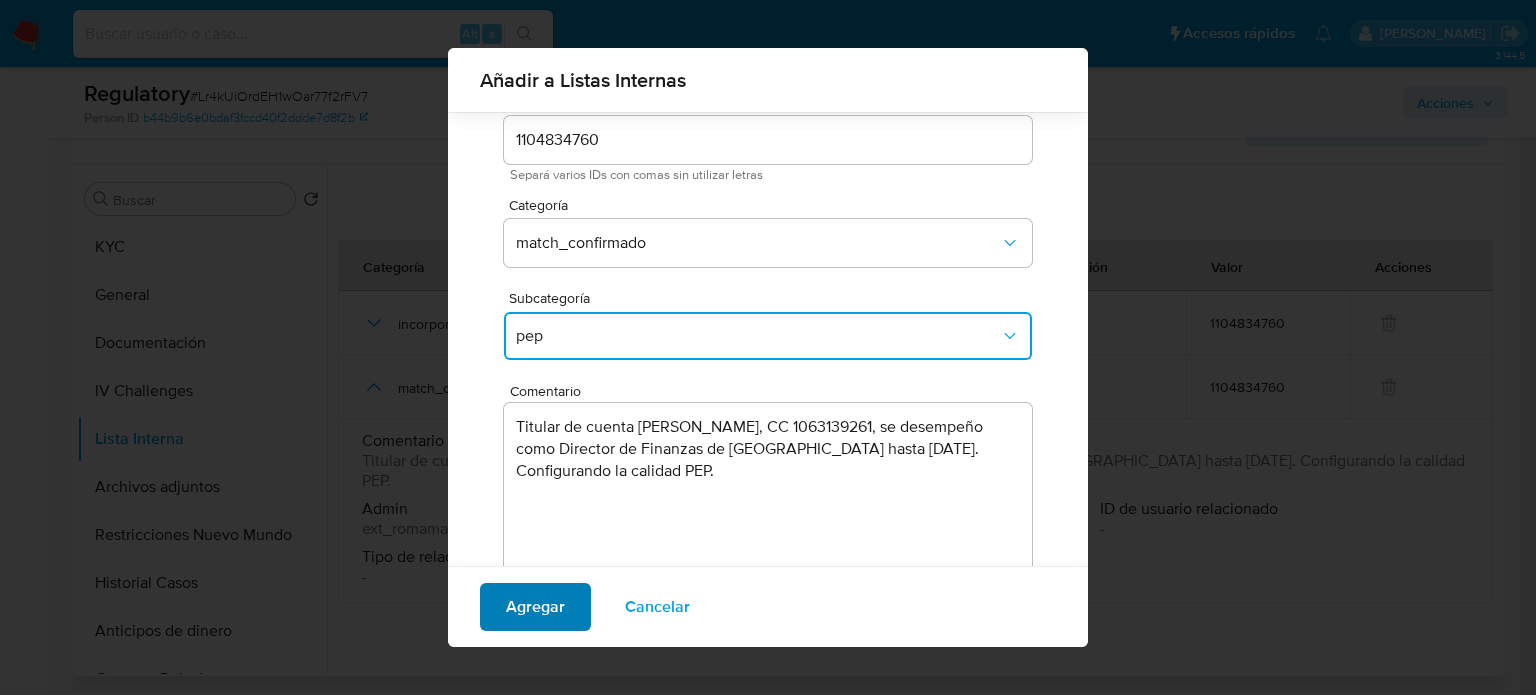 click on "Agregar" at bounding box center [535, 607] 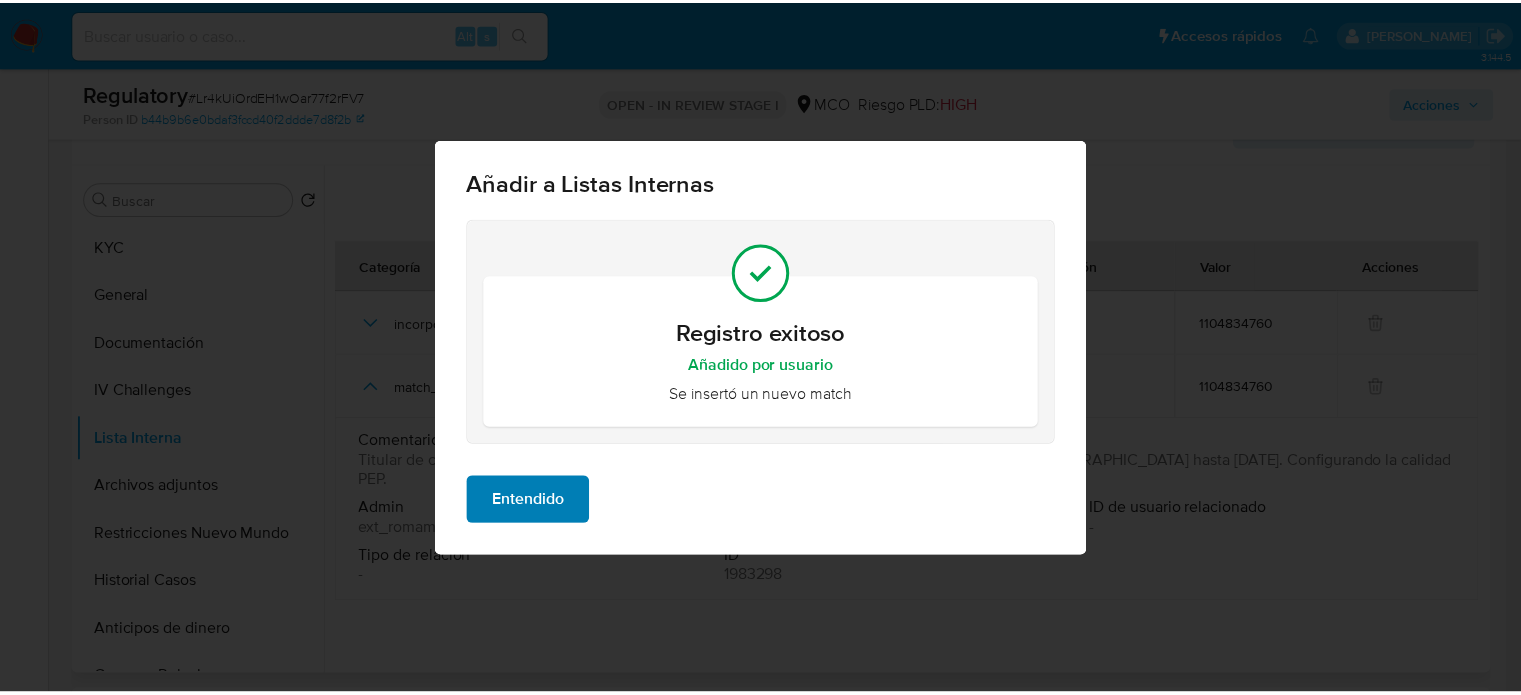 scroll, scrollTop: 0, scrollLeft: 0, axis: both 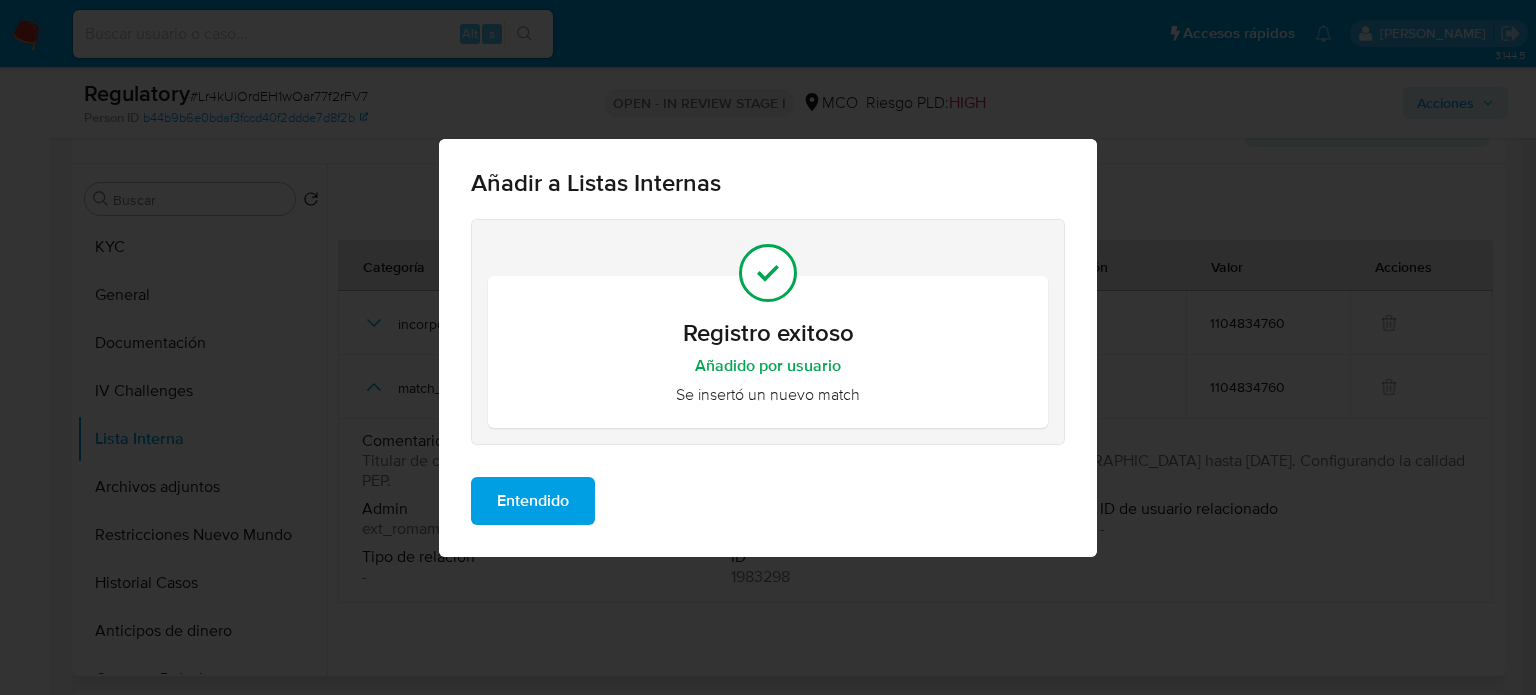 click on "Entendido" at bounding box center [533, 501] 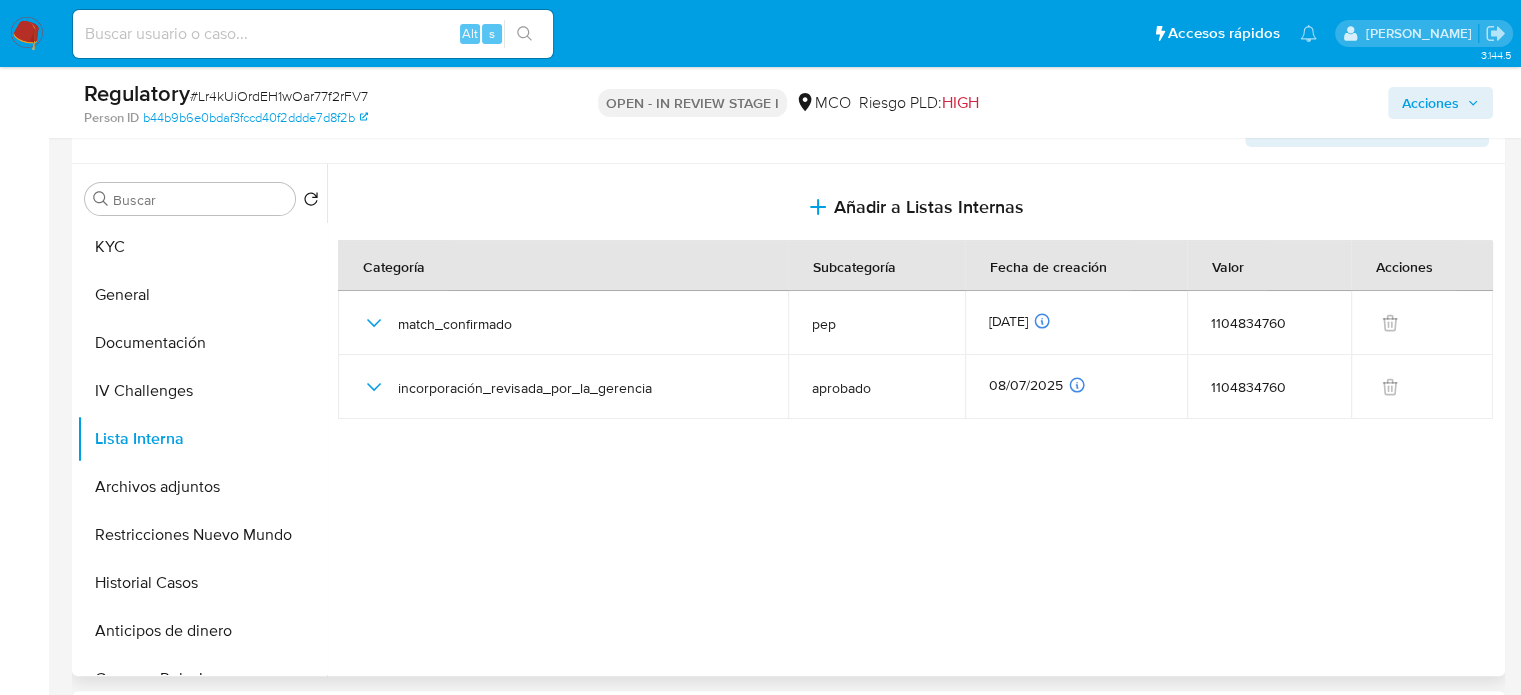 click at bounding box center [913, 420] 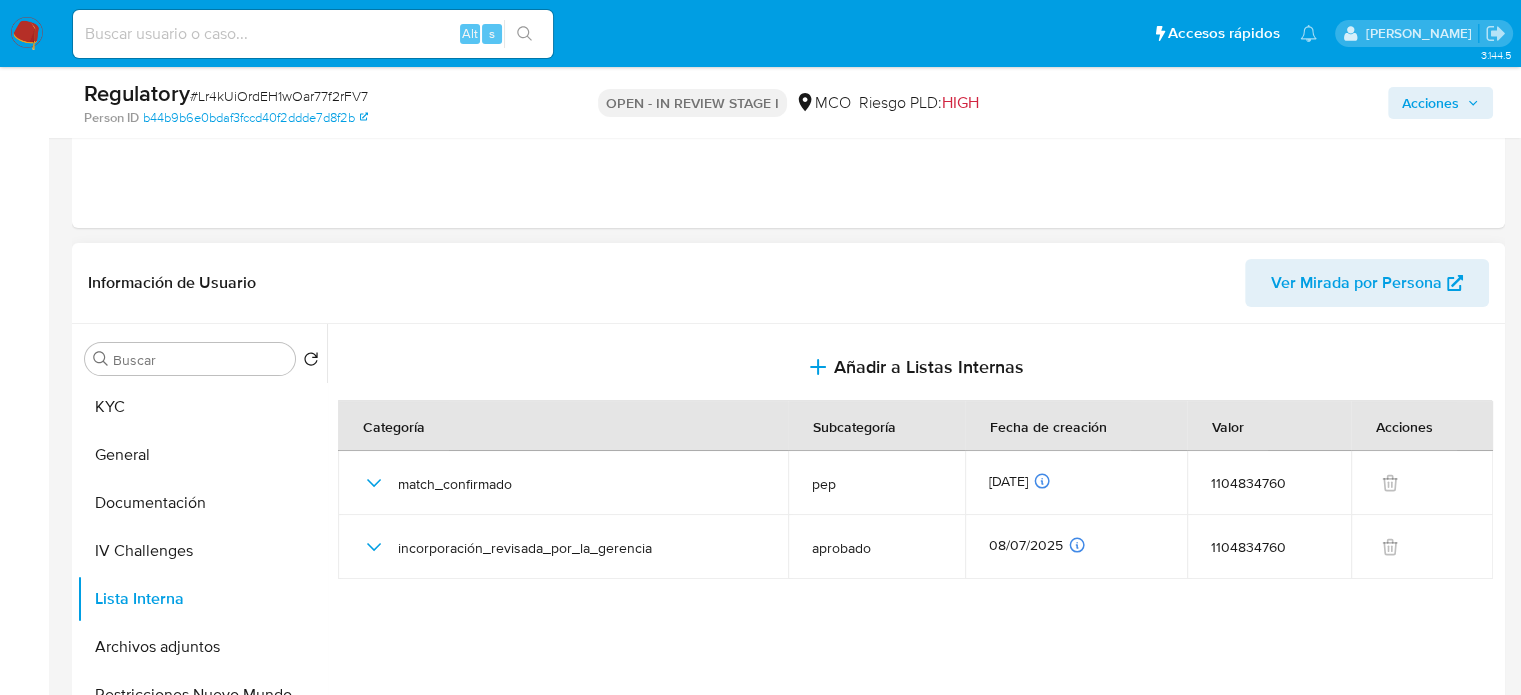 scroll, scrollTop: 382, scrollLeft: 0, axis: vertical 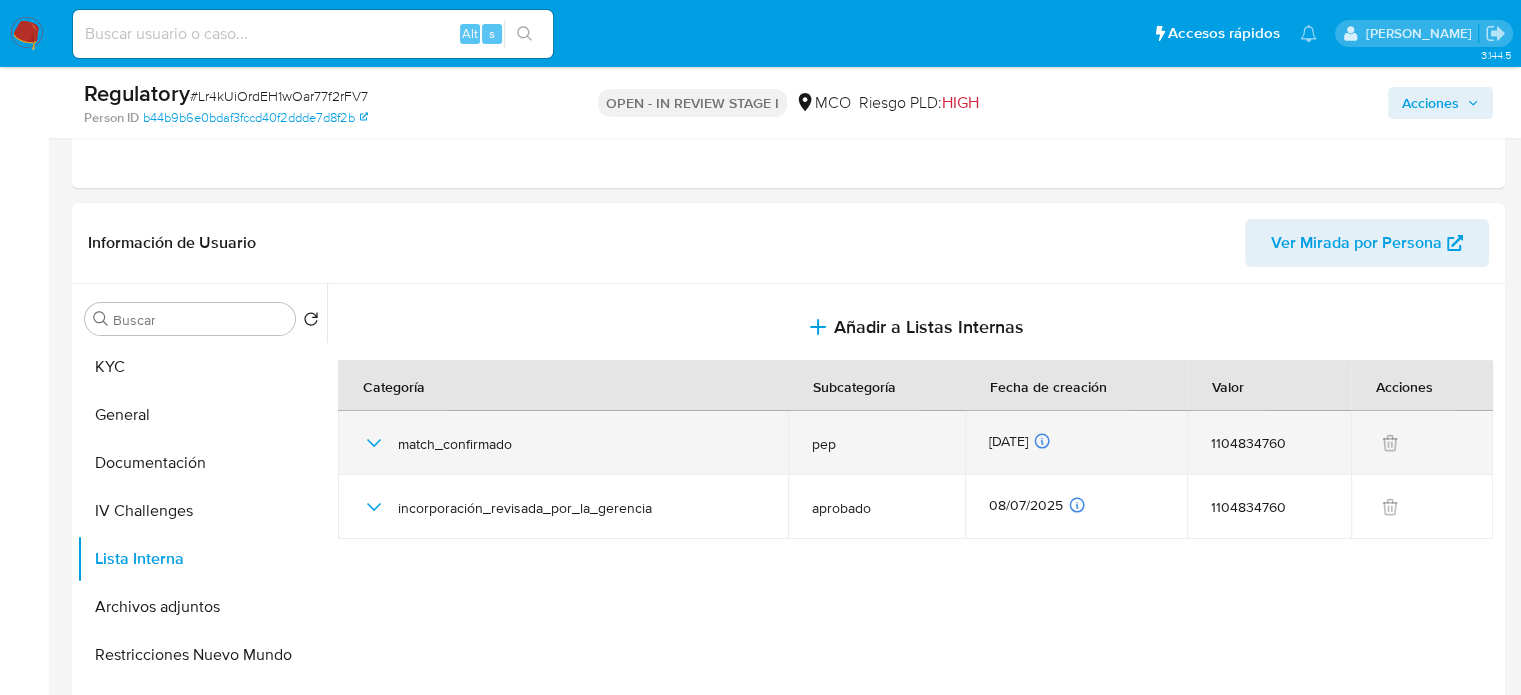click 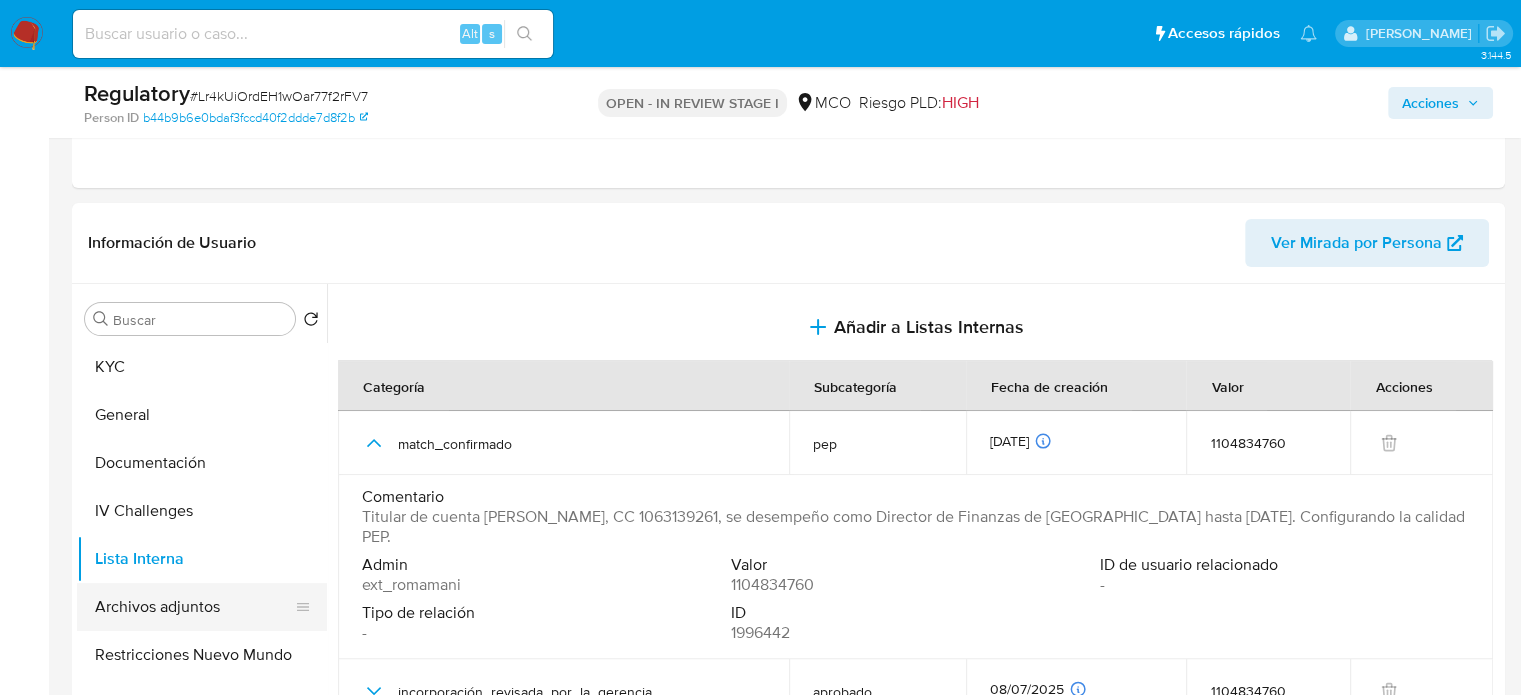 click on "Archivos adjuntos" at bounding box center (194, 607) 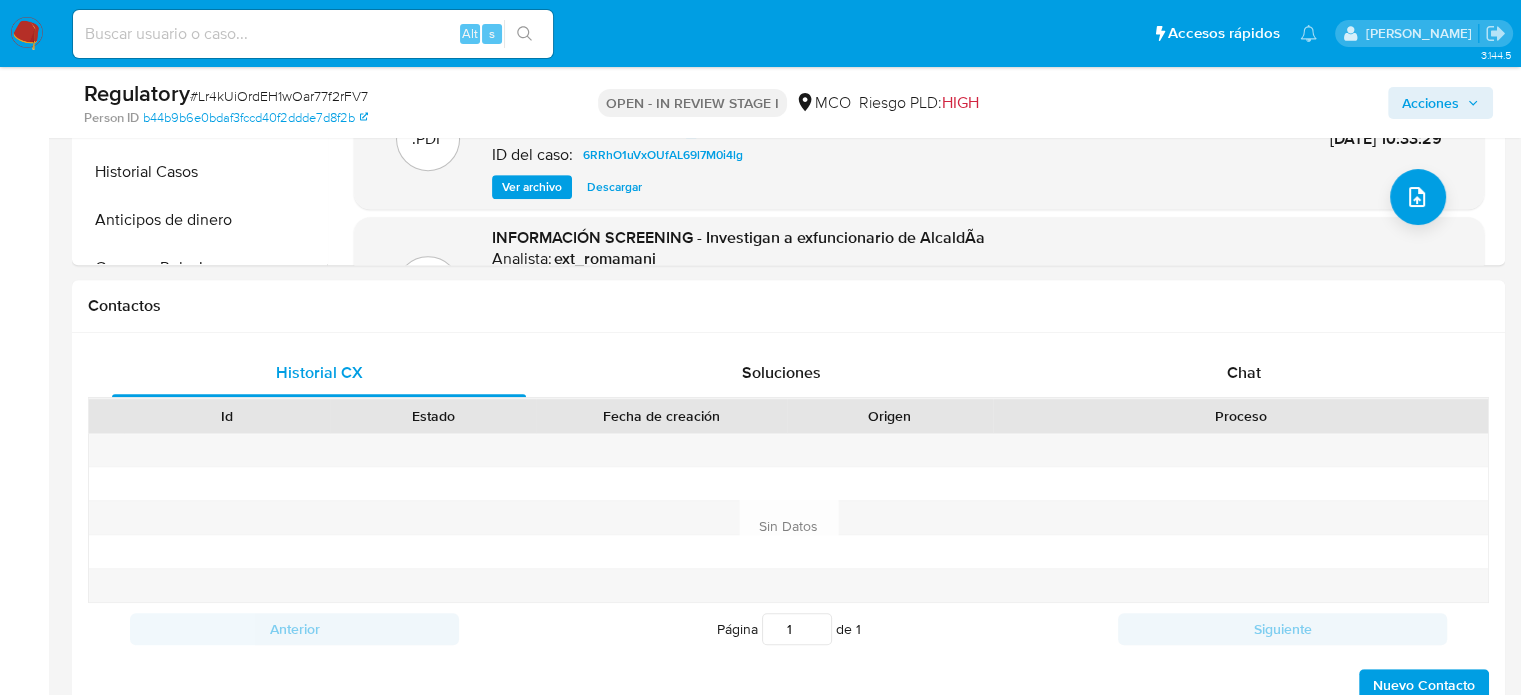 scroll, scrollTop: 852, scrollLeft: 0, axis: vertical 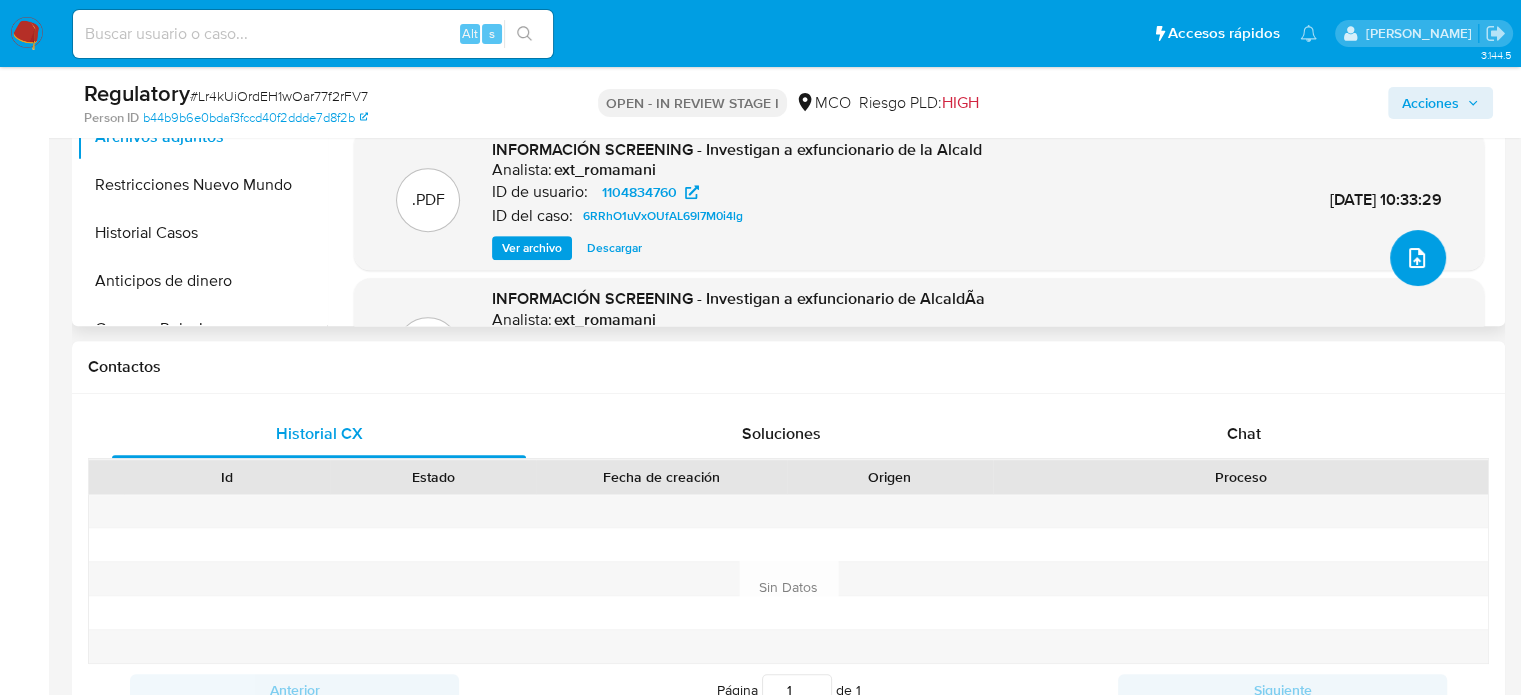 click 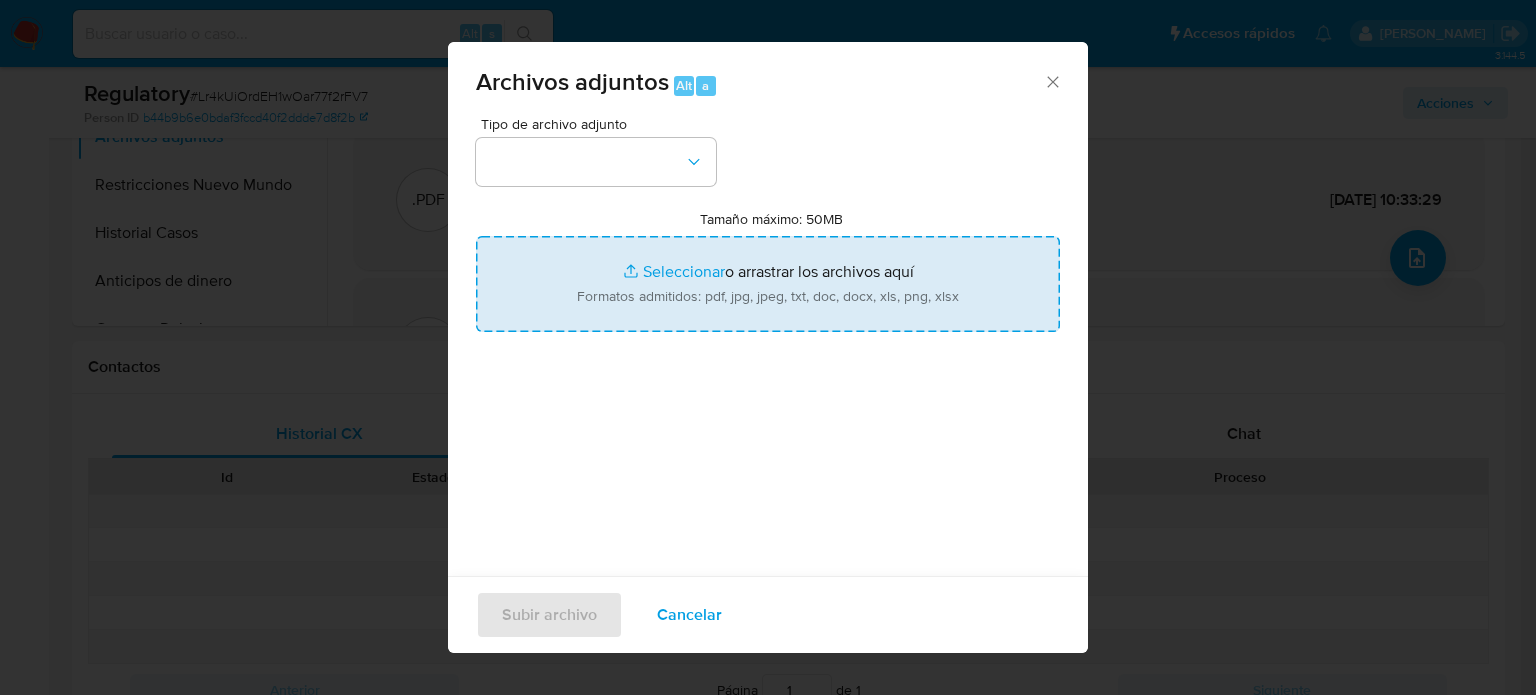 click on "Tamaño máximo: 50MB Seleccionar archivos" at bounding box center [768, 284] 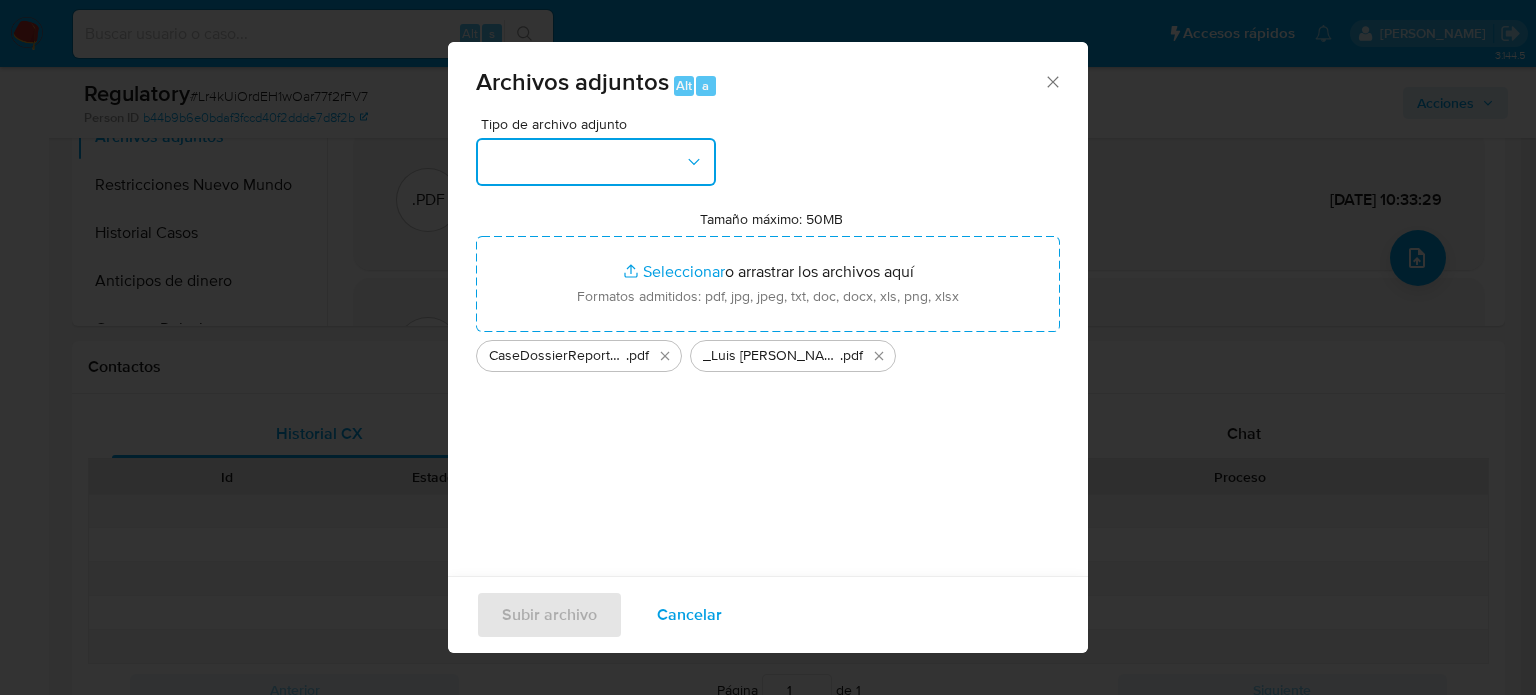click at bounding box center [596, 162] 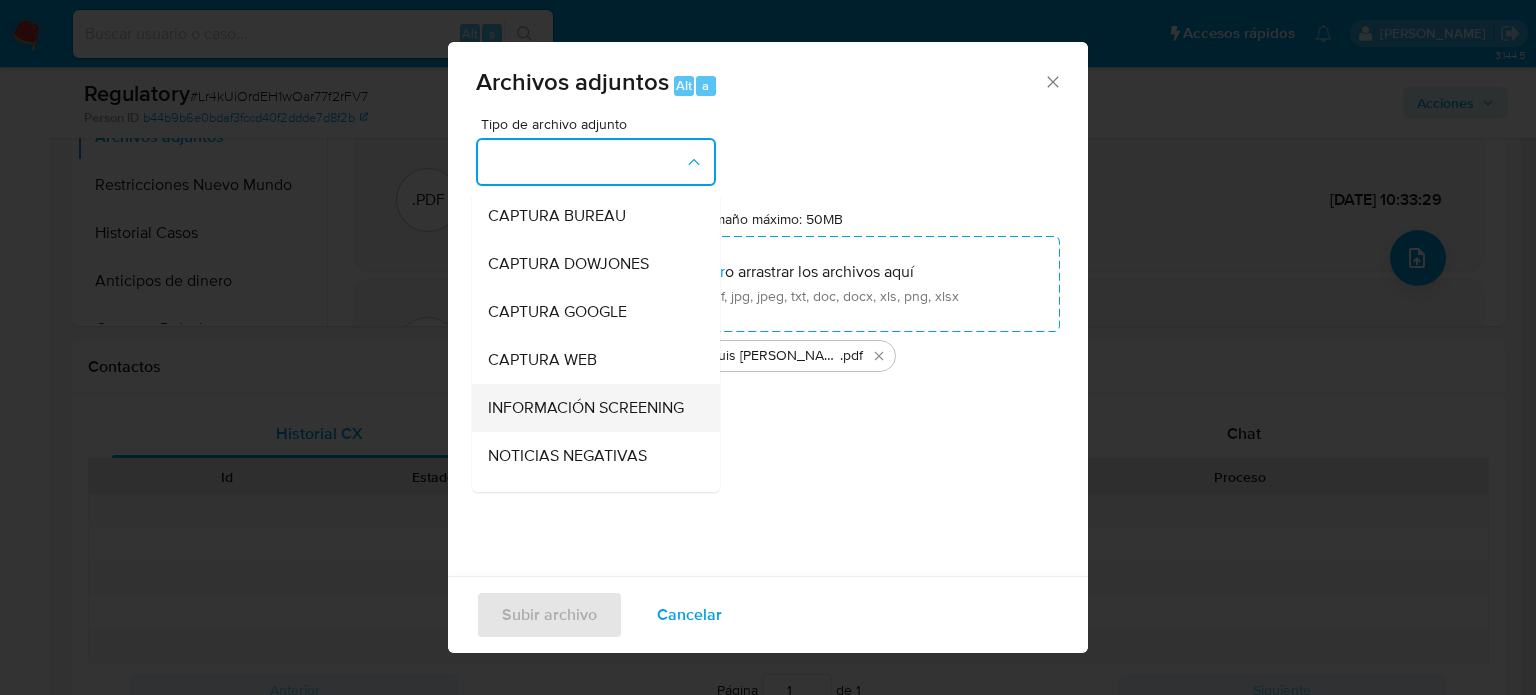 click on "INFORMACIÓN SCREENING" at bounding box center [586, 408] 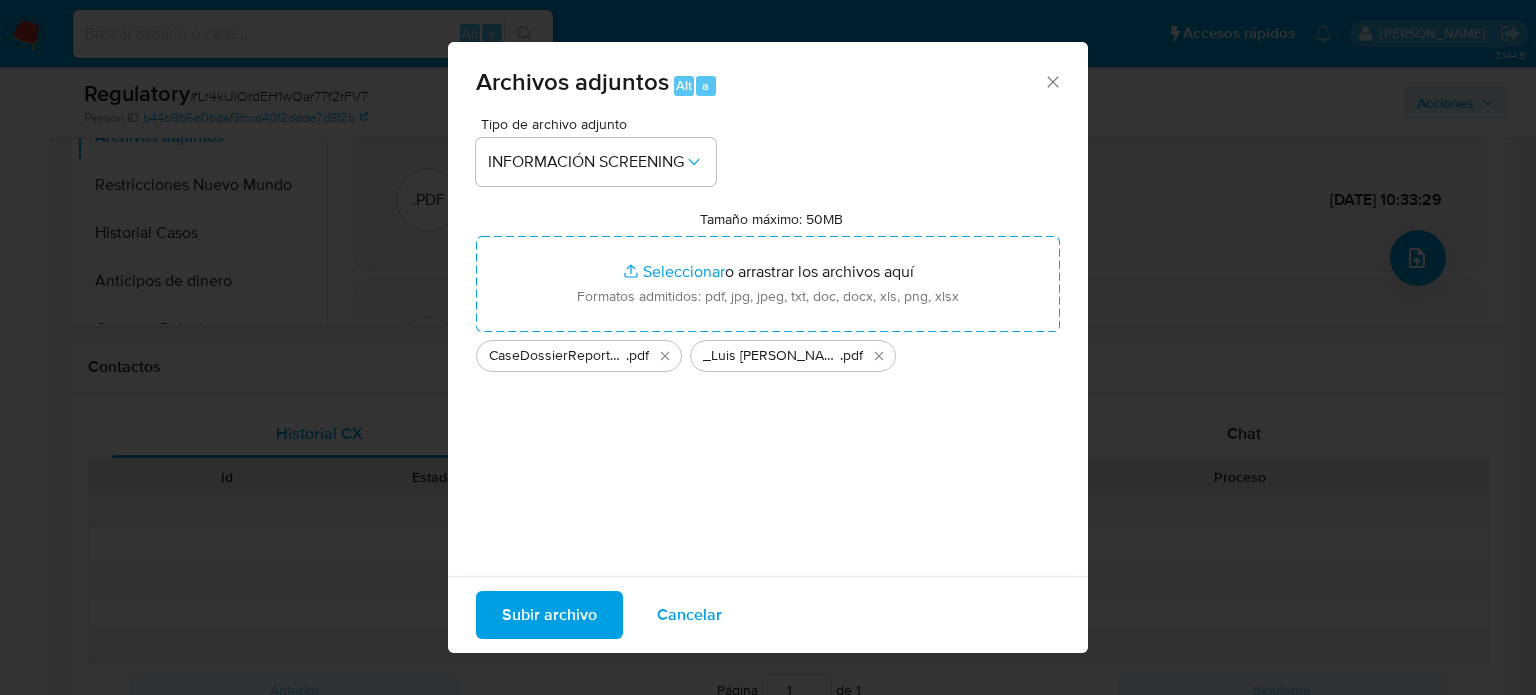 click on "Subir archivo" at bounding box center [549, 615] 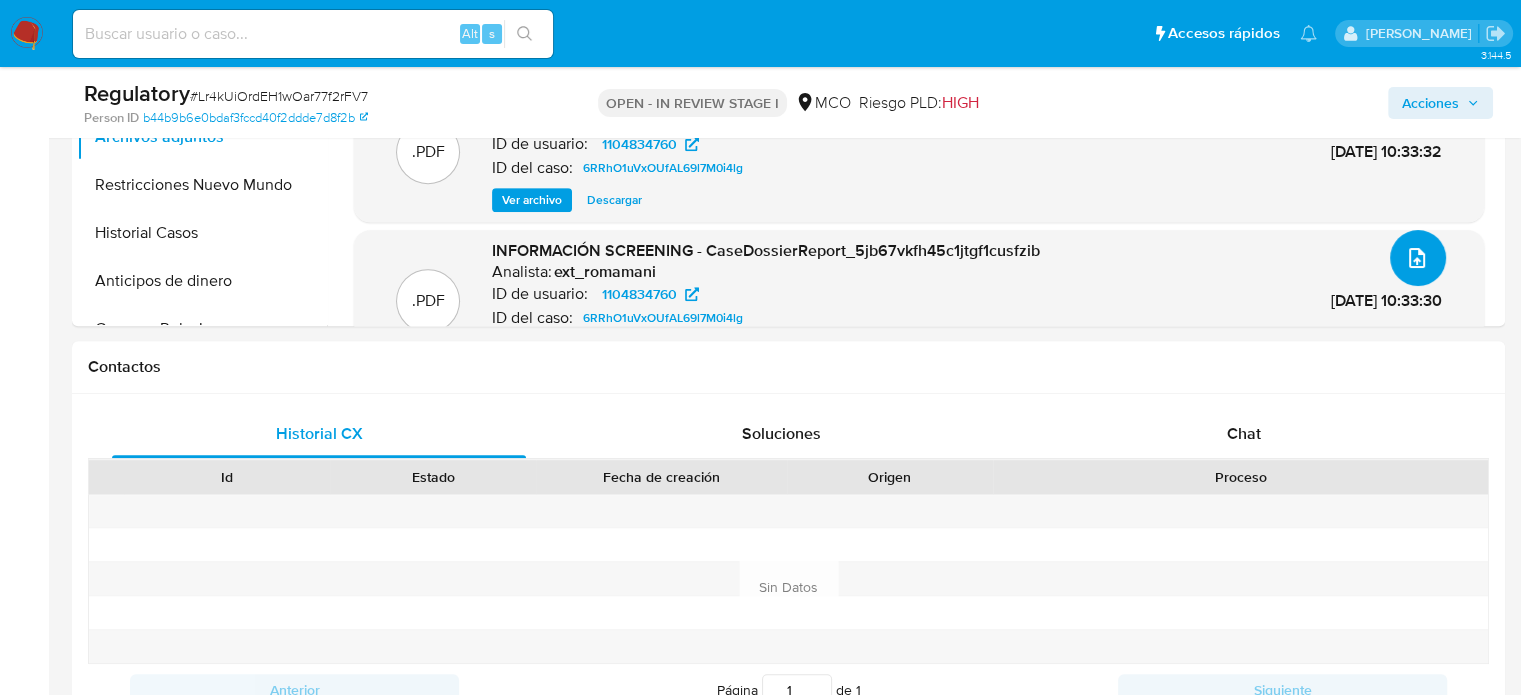 type 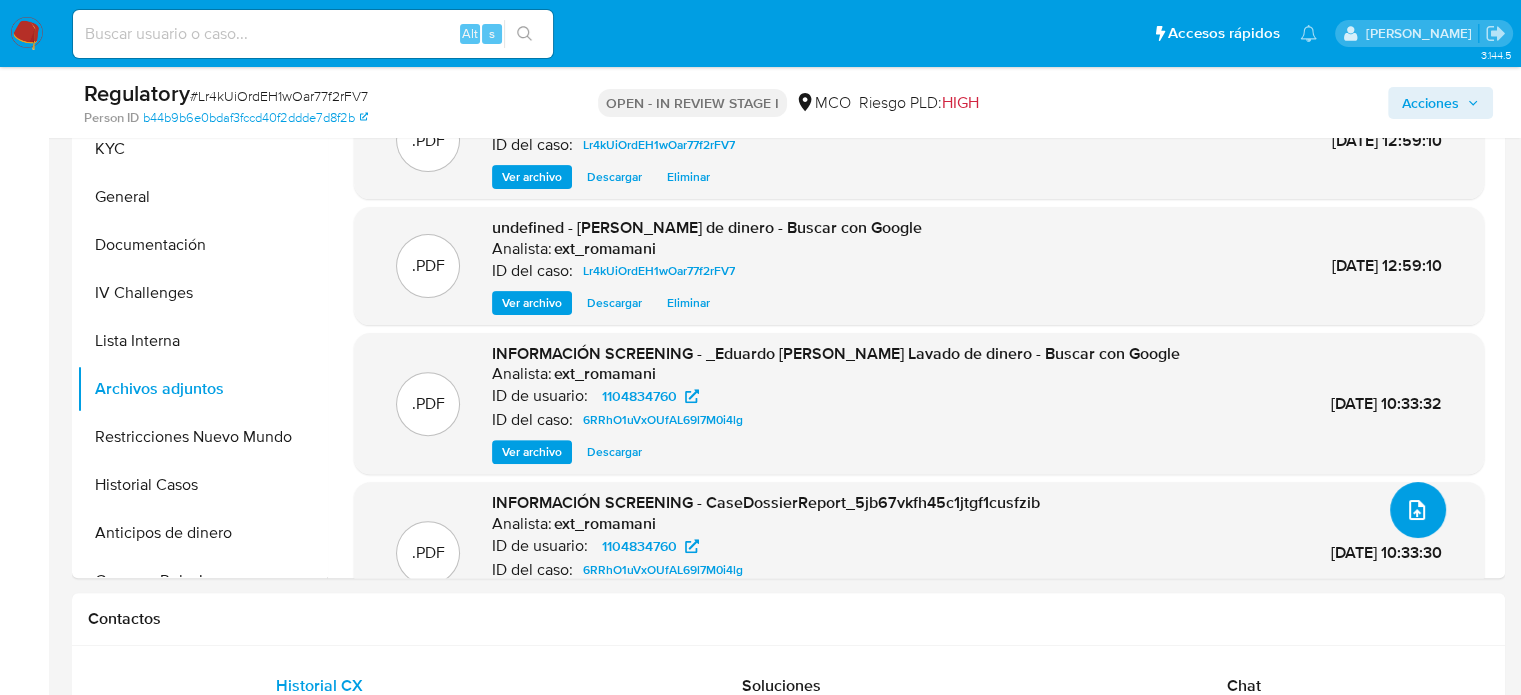 scroll, scrollTop: 596, scrollLeft: 0, axis: vertical 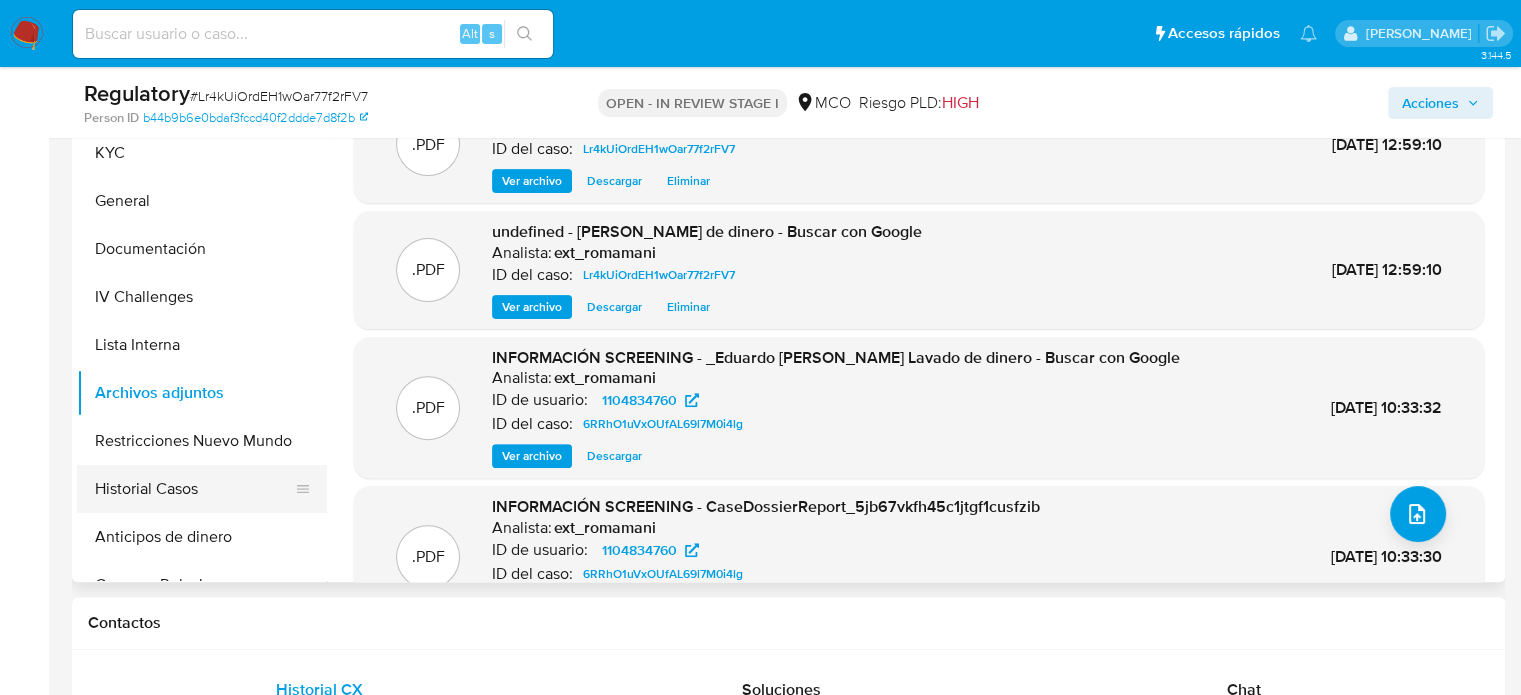click on "Historial Casos" at bounding box center [194, 489] 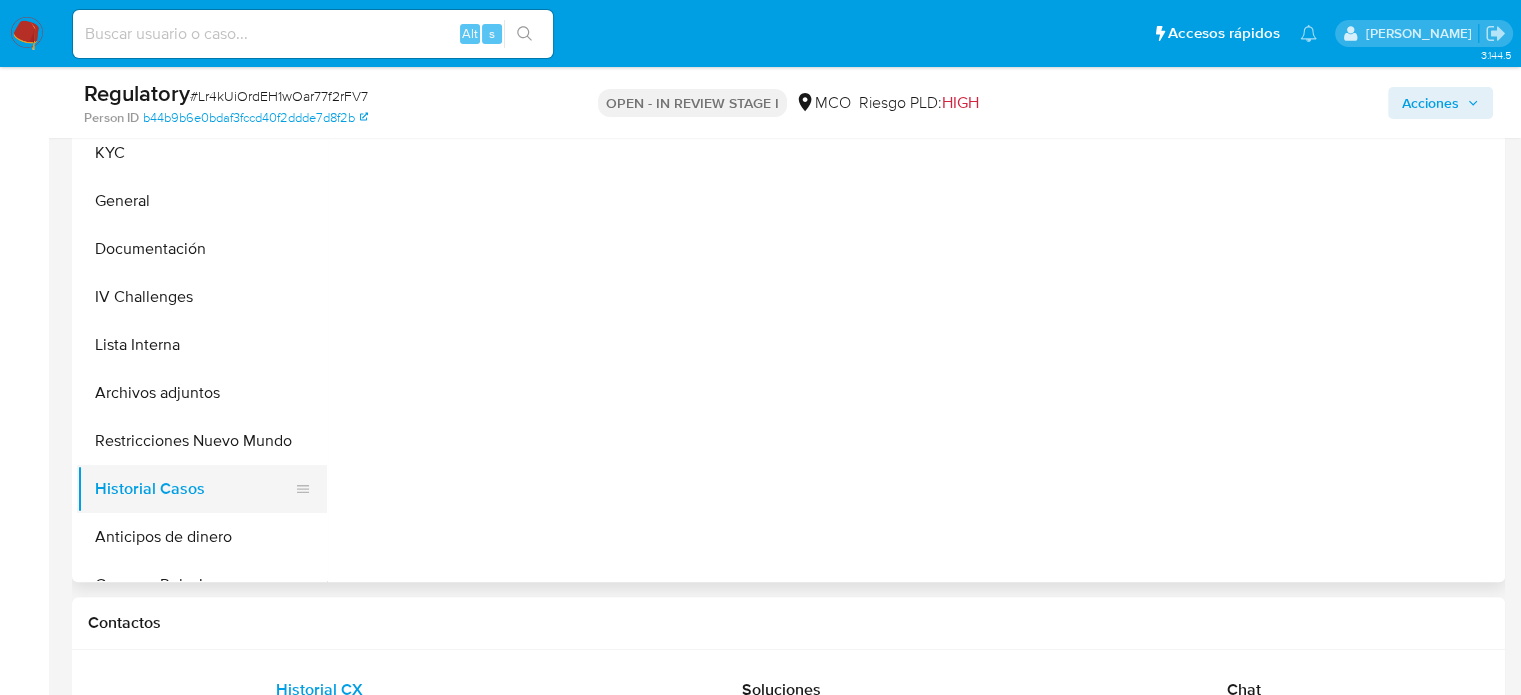 click on "Historial Casos" at bounding box center [194, 489] 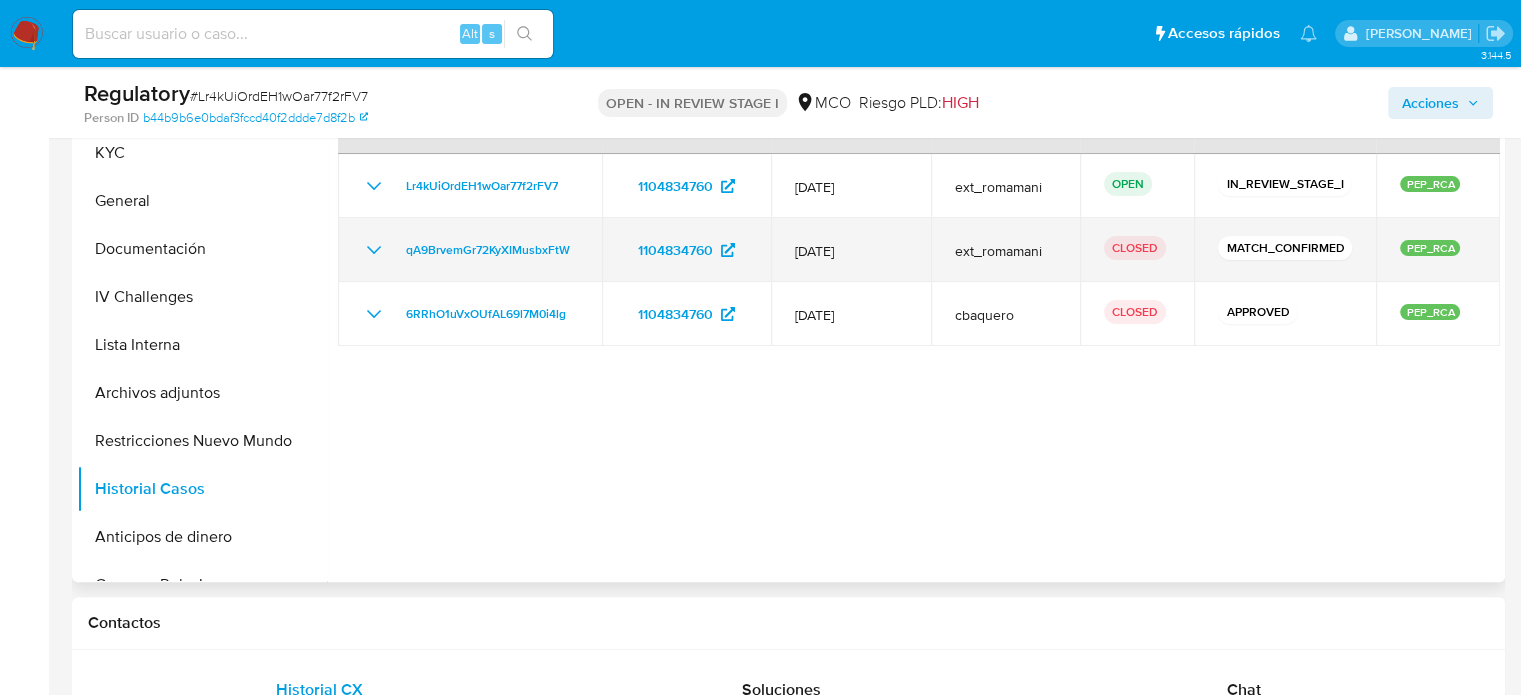 click 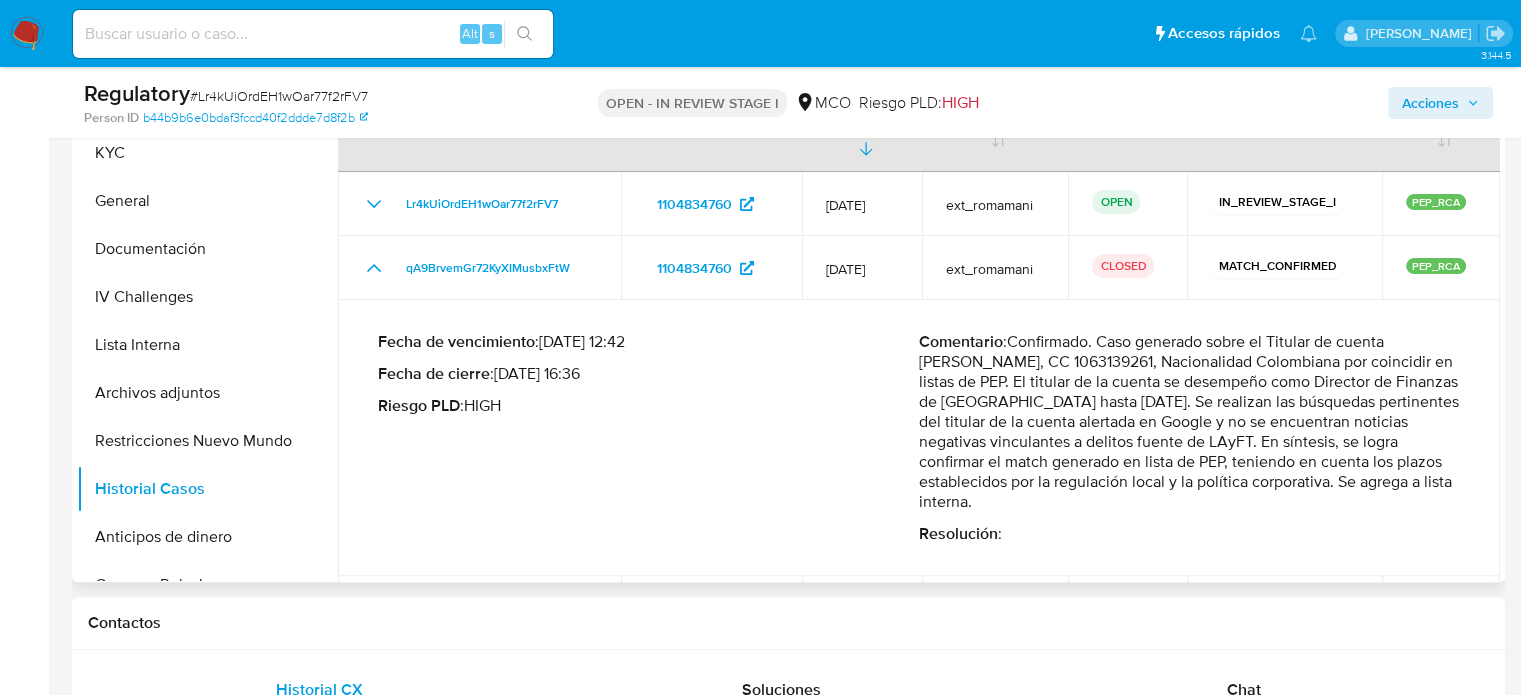 drag, startPoint x: 1013, startPoint y: 324, endPoint x: 1220, endPoint y: 483, distance: 261.01724 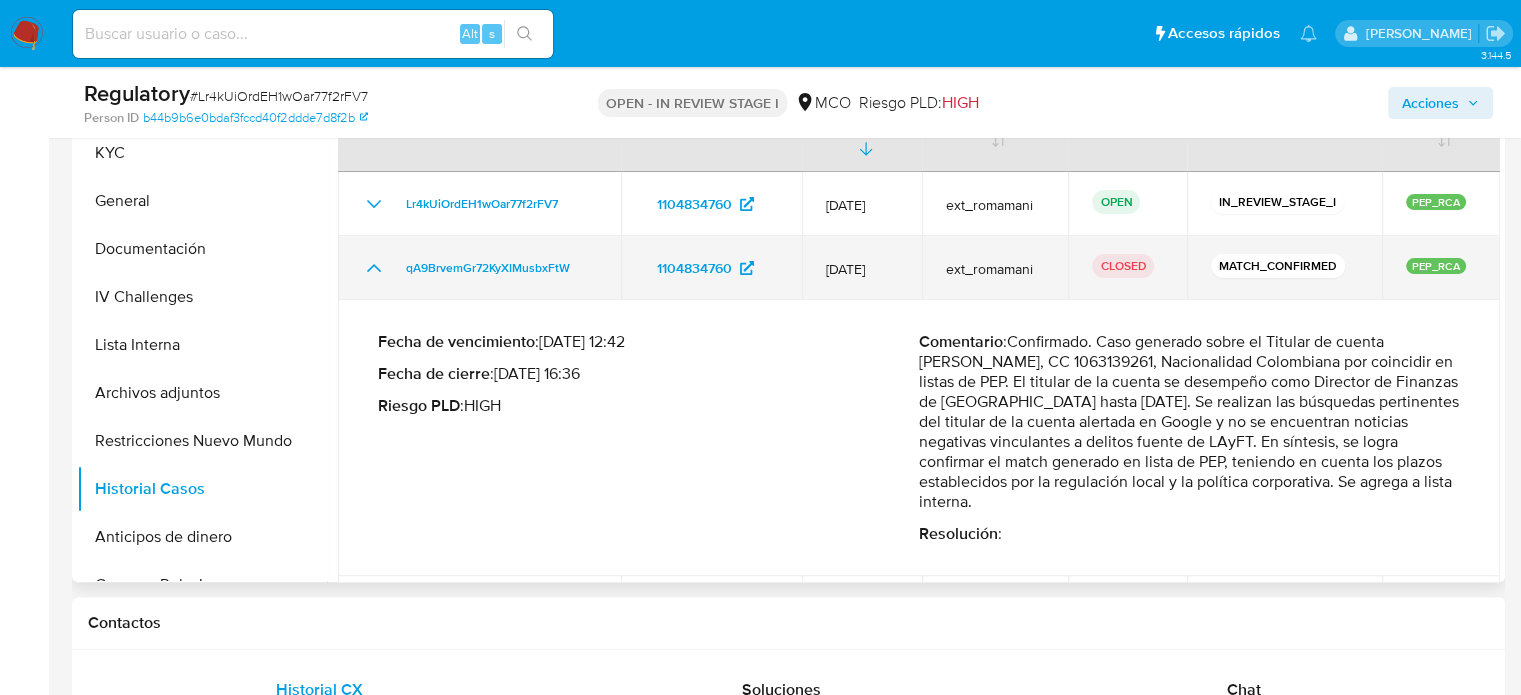 click 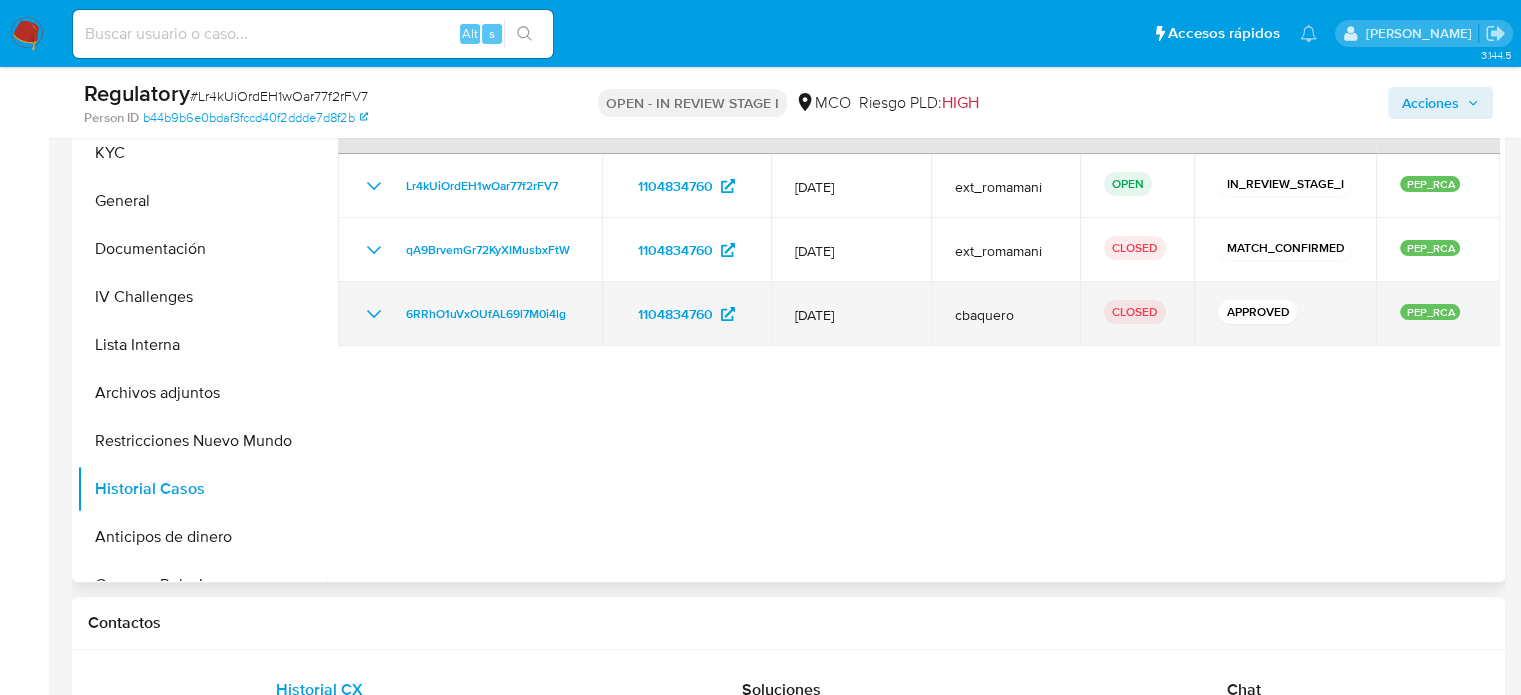 click 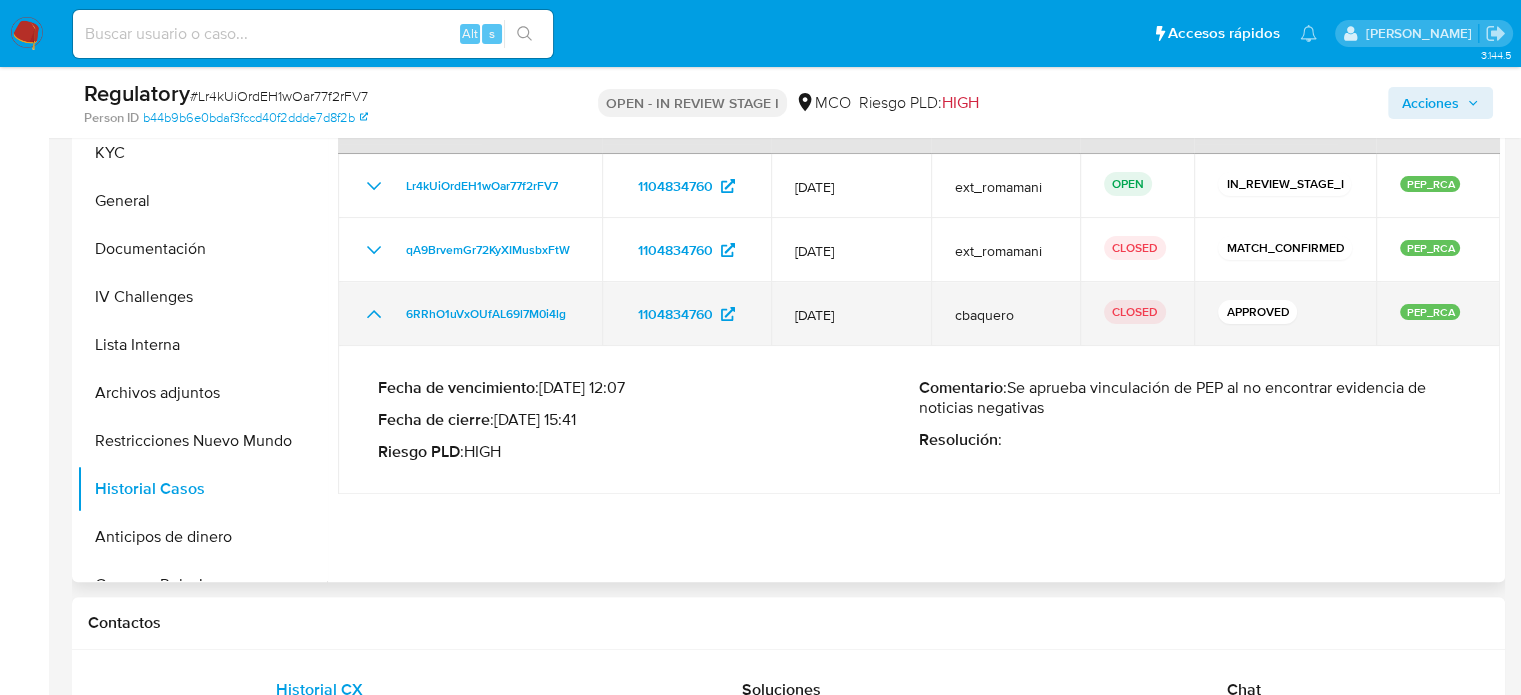 click 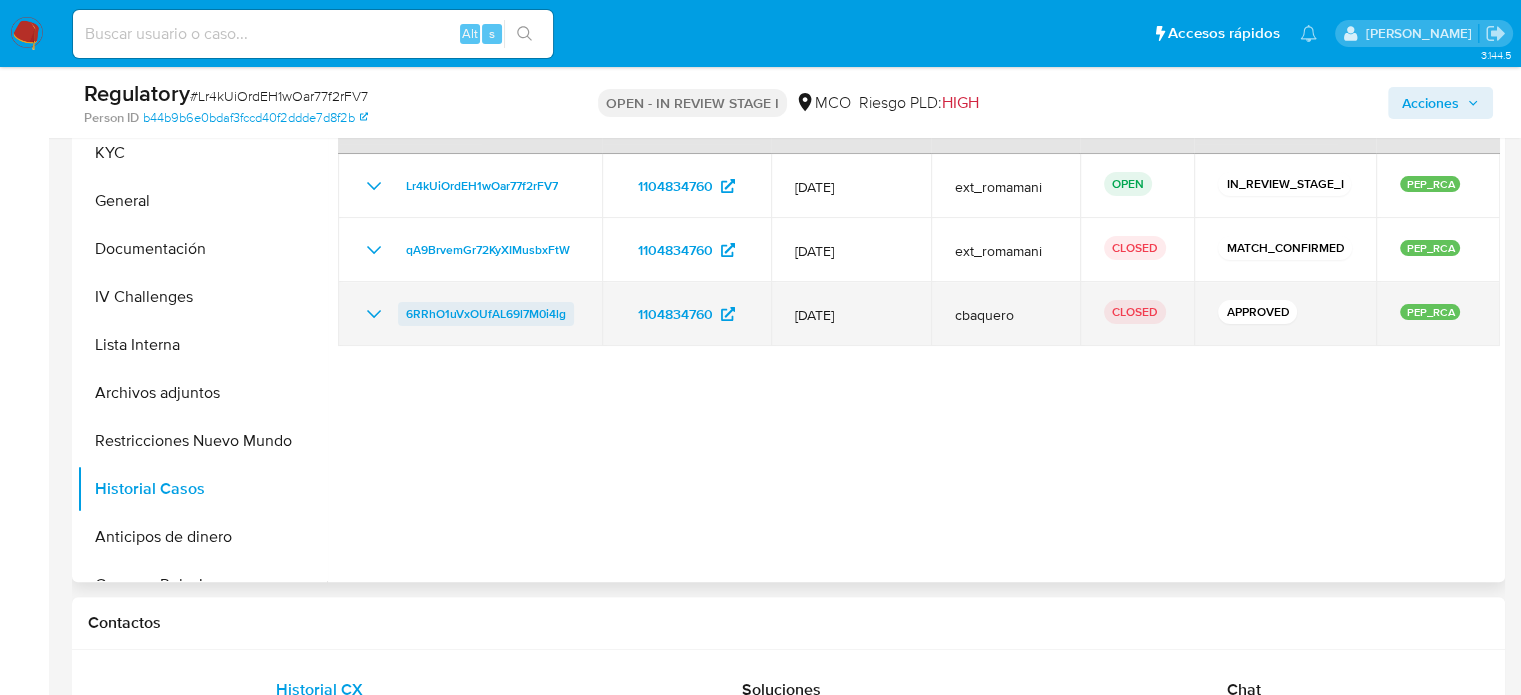 click on "6RRhO1uVxOUfAL69l7M0i4lg" at bounding box center (486, 314) 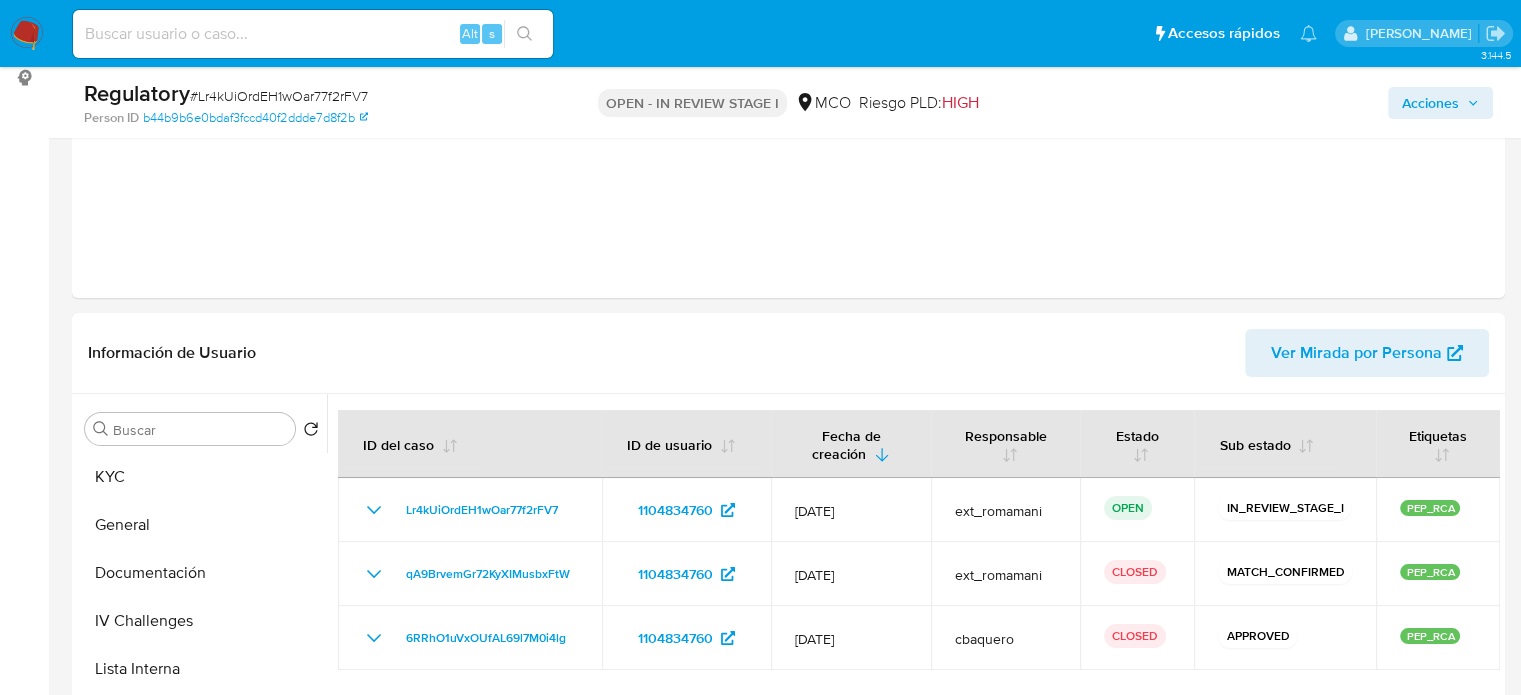 scroll, scrollTop: 0, scrollLeft: 0, axis: both 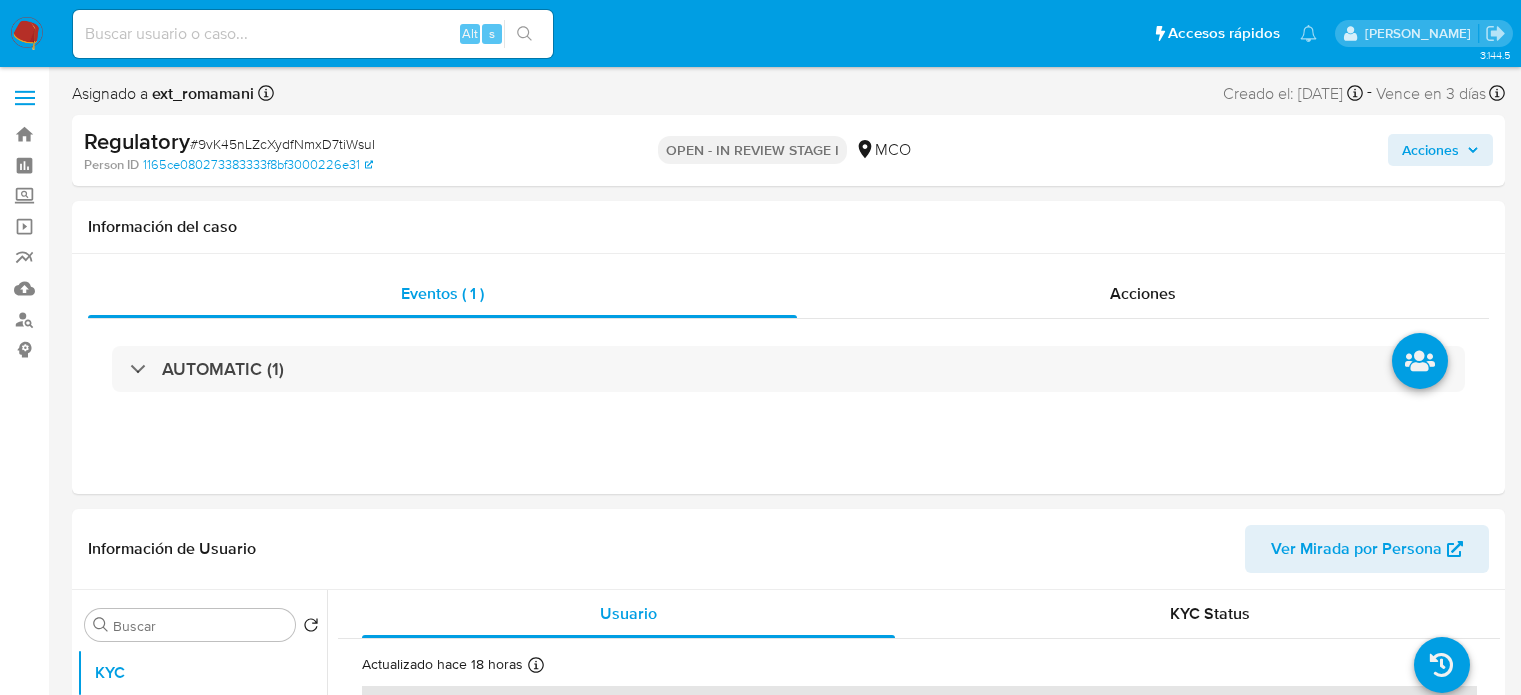 select on "10" 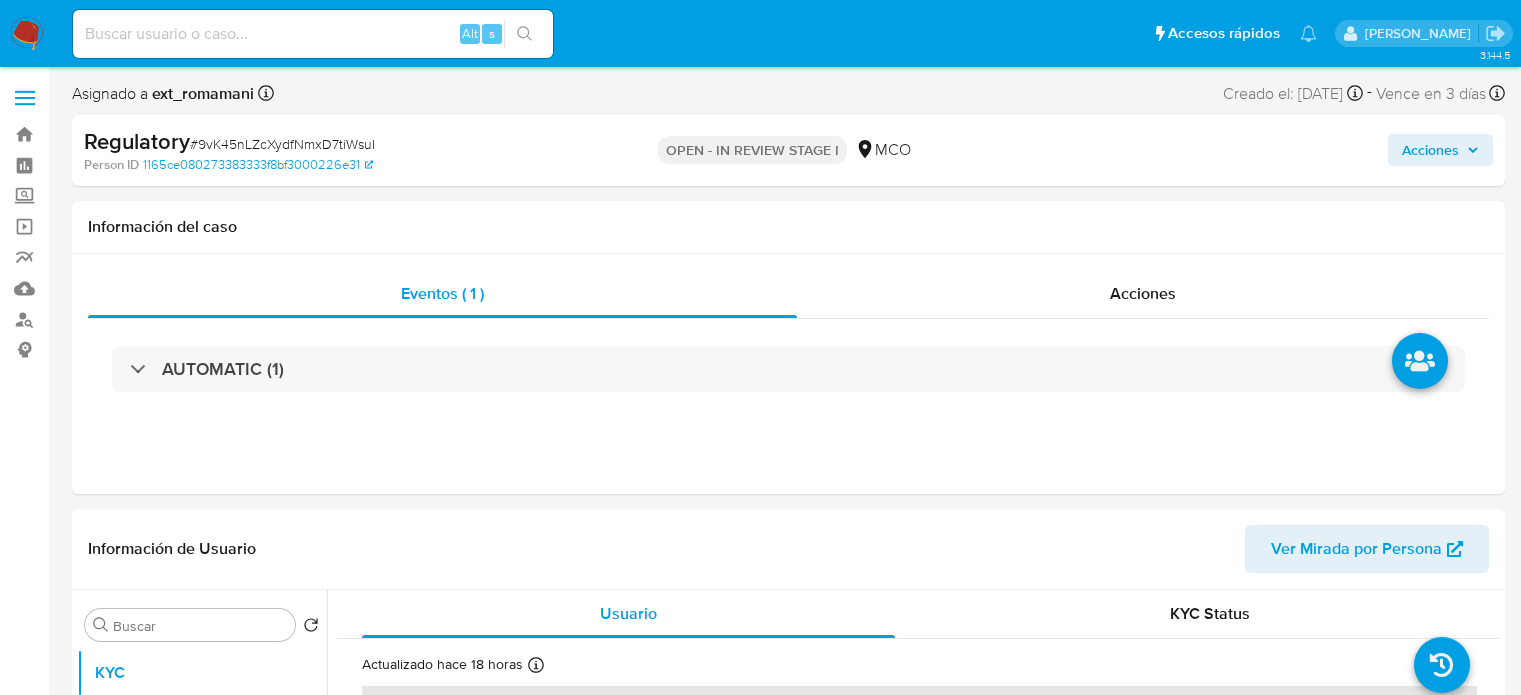 scroll, scrollTop: 0, scrollLeft: 0, axis: both 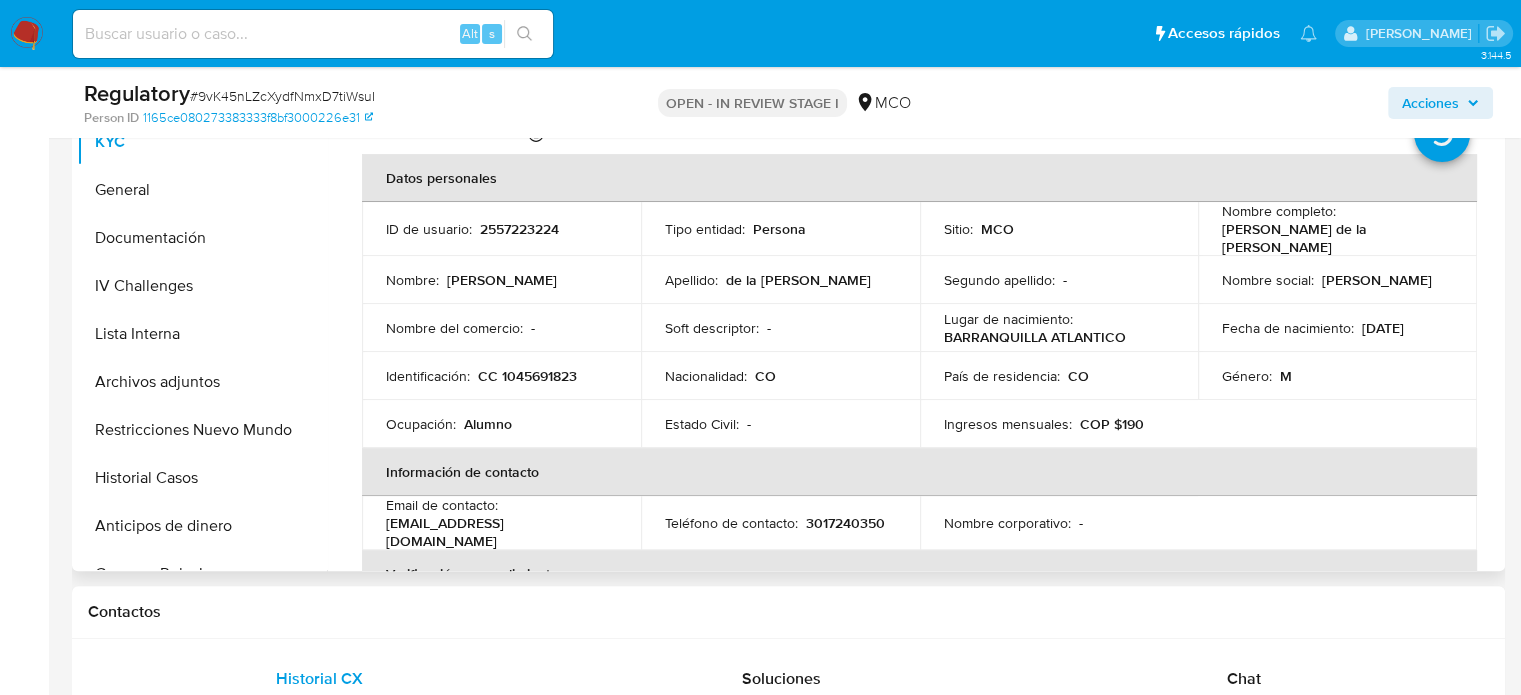 drag, startPoint x: 1489, startPoint y: 218, endPoint x: 1490, endPoint y: 231, distance: 13.038404 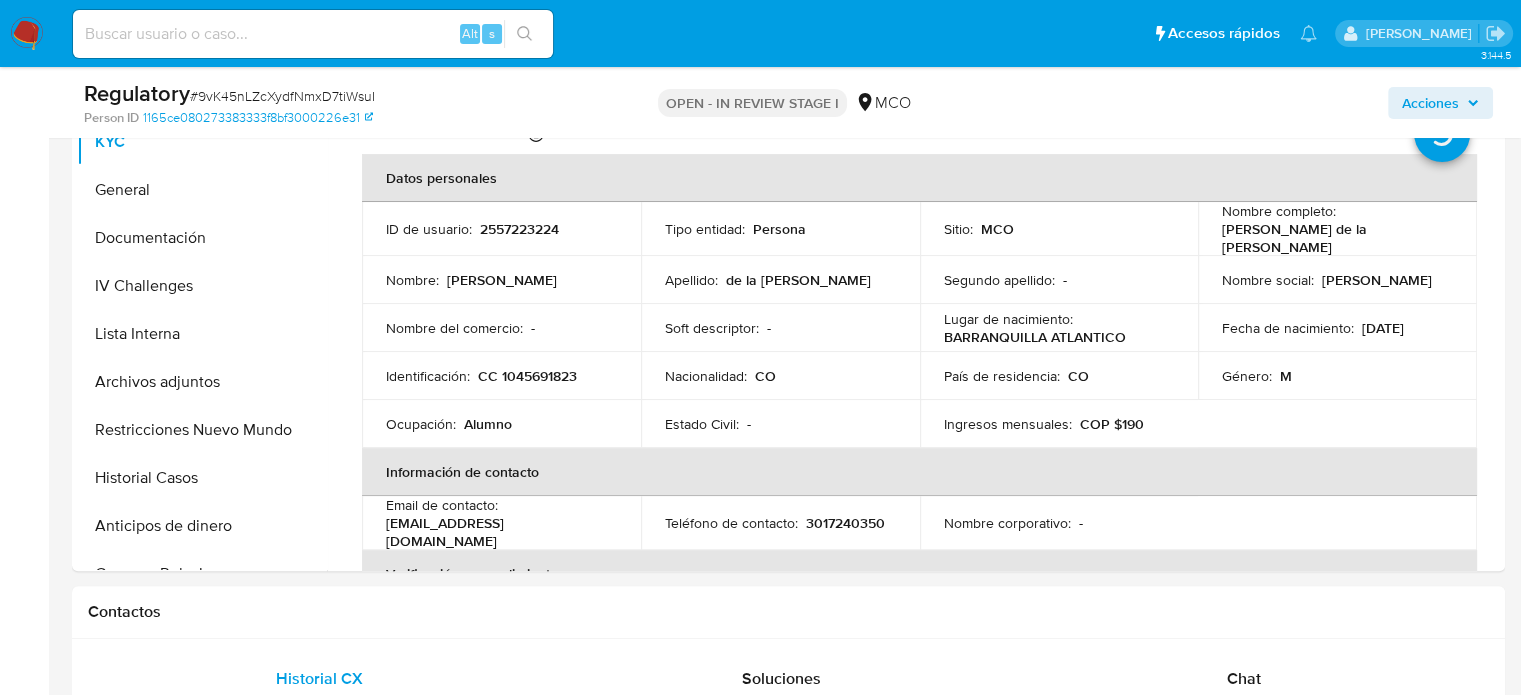drag, startPoint x: 1490, startPoint y: 231, endPoint x: 1511, endPoint y: 243, distance: 24.186773 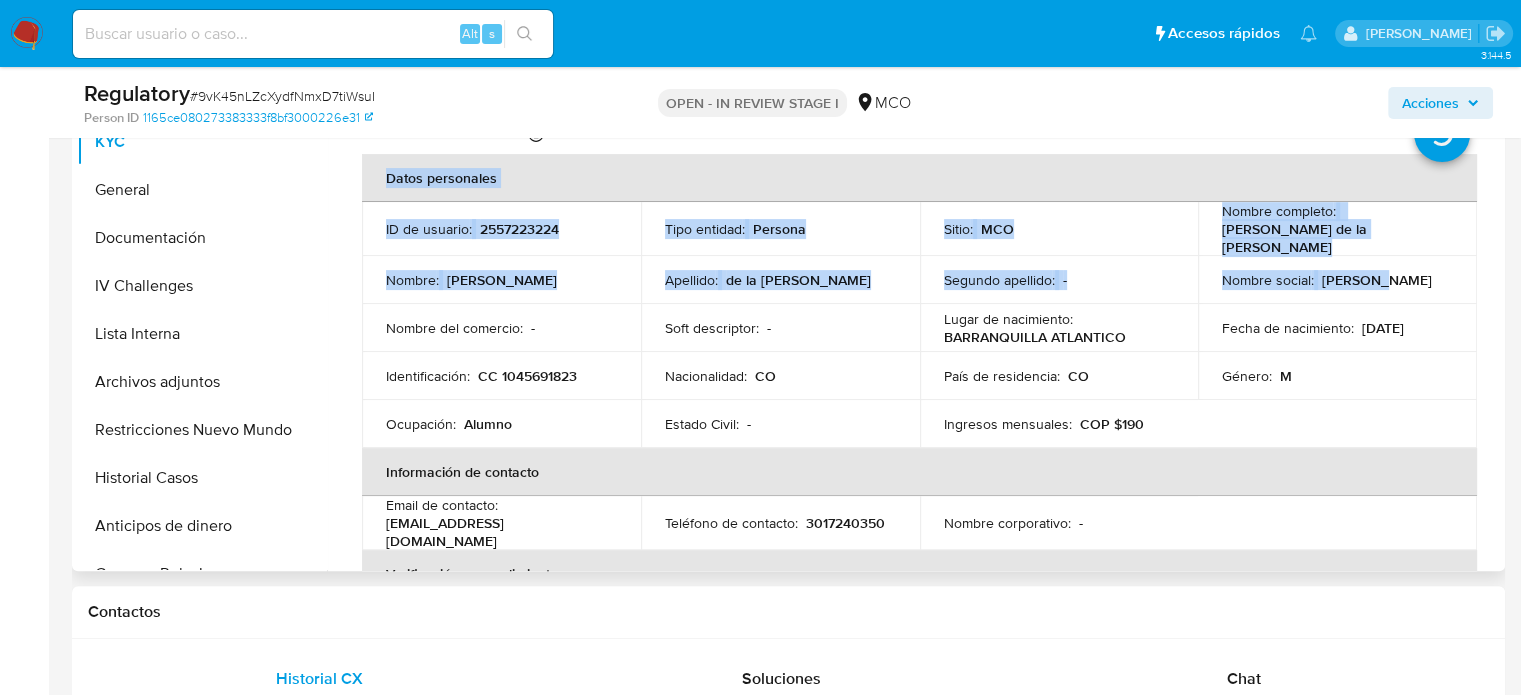 click on "3.144.5 Asignado a   ext_romamani   Asignado el: 14/07/2025 08:15:30 Creado el: 12/07/2025   Creado el: 12/07/2025 23:50:52 - Vence en 2 días   Vence el 16/07/2025 23:50:52 Regulatory # 9vK45nLZcXydfNmxD7tiWsuI Person ID 1165ce080273383333f8bf3000226e31 OPEN - IN REVIEW STAGE I  MCO Acciones Información del caso Eventos ( 1 ) Acciones AUTOMATIC (1) Información de Usuario Ver Mirada por Persona Buscar   Volver al orden por defecto KYC General Documentación IV Challenges Lista Interna Archivos adjuntos Restricciones Nuevo Mundo Historial Casos Anticipos de dinero Cruces y Relaciones Créditos Cuentas Bancarias Datos Modificados Devices Geolocation Direcciones Dispositivos Point Fecha Compliant Historial Riesgo PLD Historial de conversaciones Información de accesos Insurtech Items Listas Externas Marcas AML Perfiles Tarjetas Usuario KYC Status Actualizado hace 18 horas   Creado: 12/07/2025 22:50:02 Actualizado: 13/07/2025 16:49:15 Datos personales   ID de usuario :    2557223224   Tipo entidad :      :" at bounding box center (760, 1279) 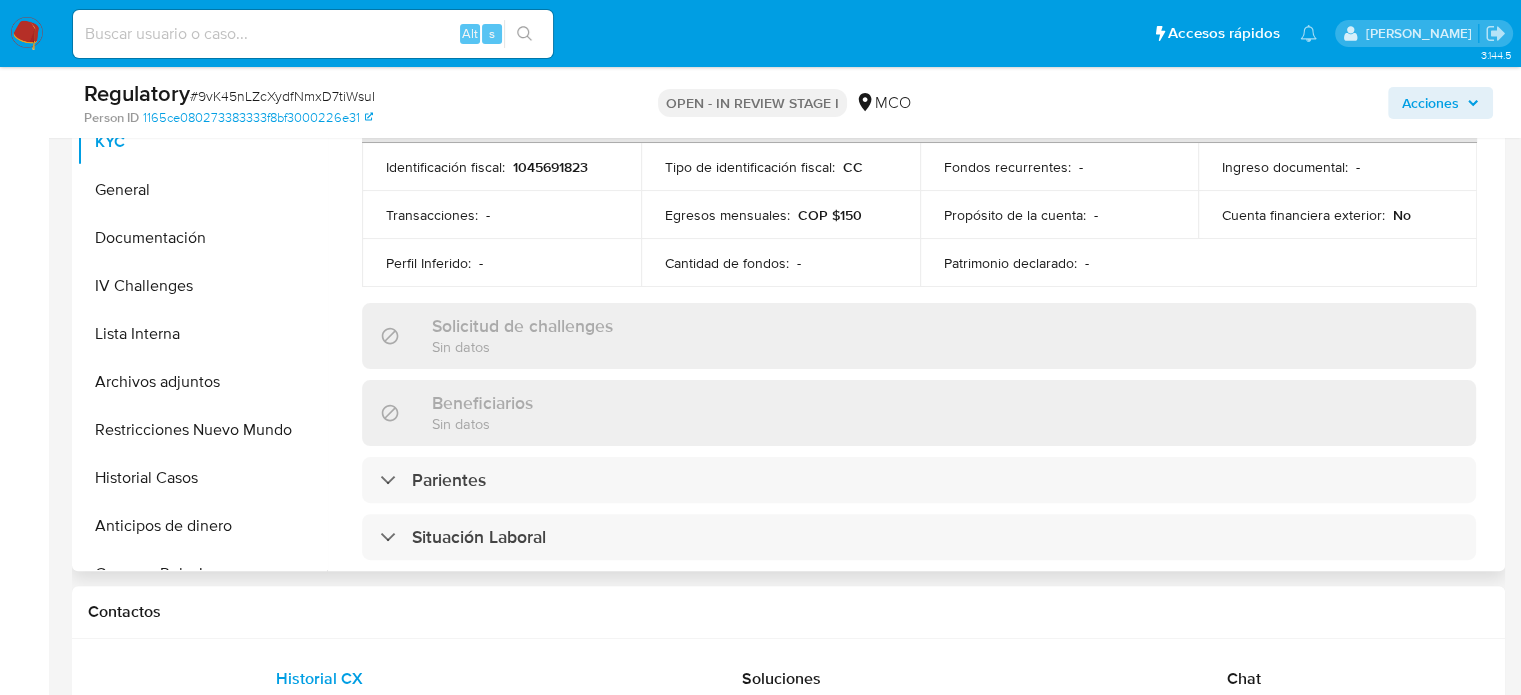 scroll, scrollTop: 680, scrollLeft: 0, axis: vertical 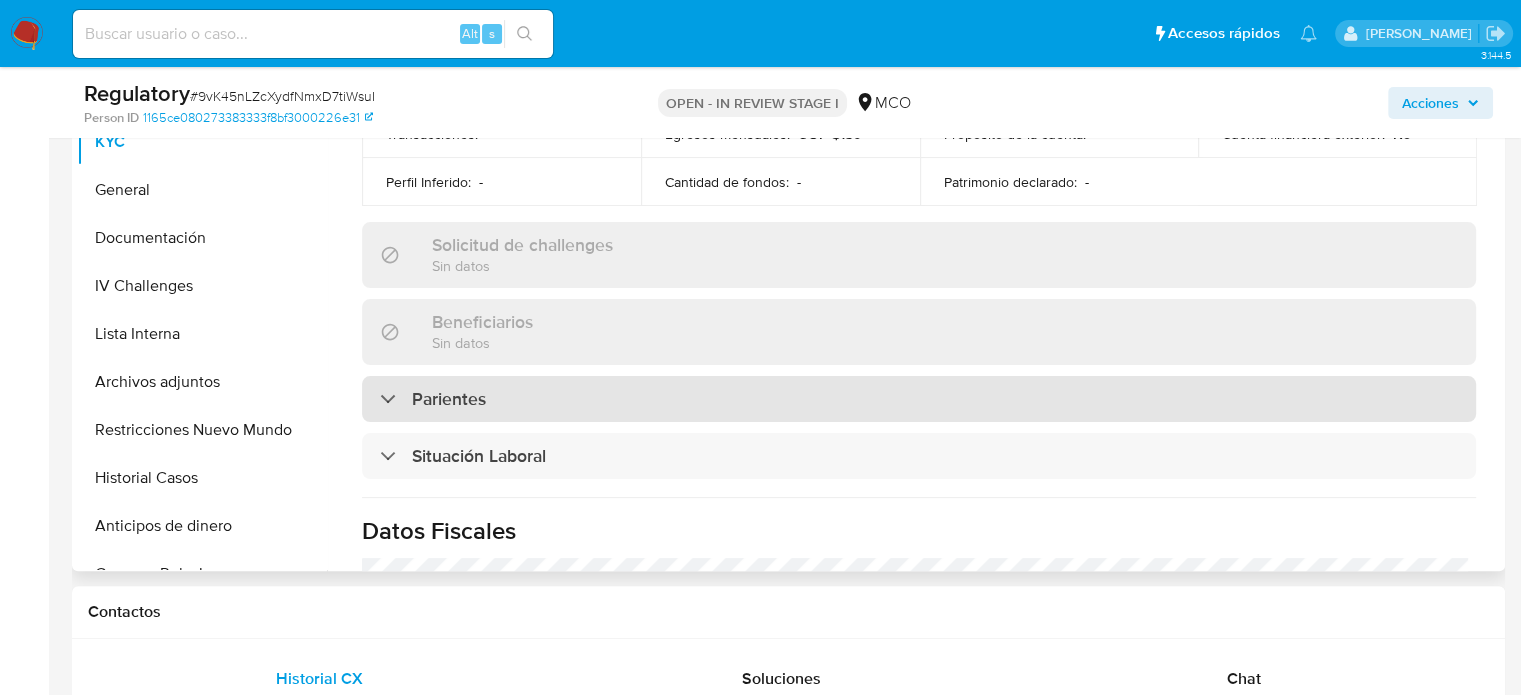 click on "Parientes" at bounding box center (919, 399) 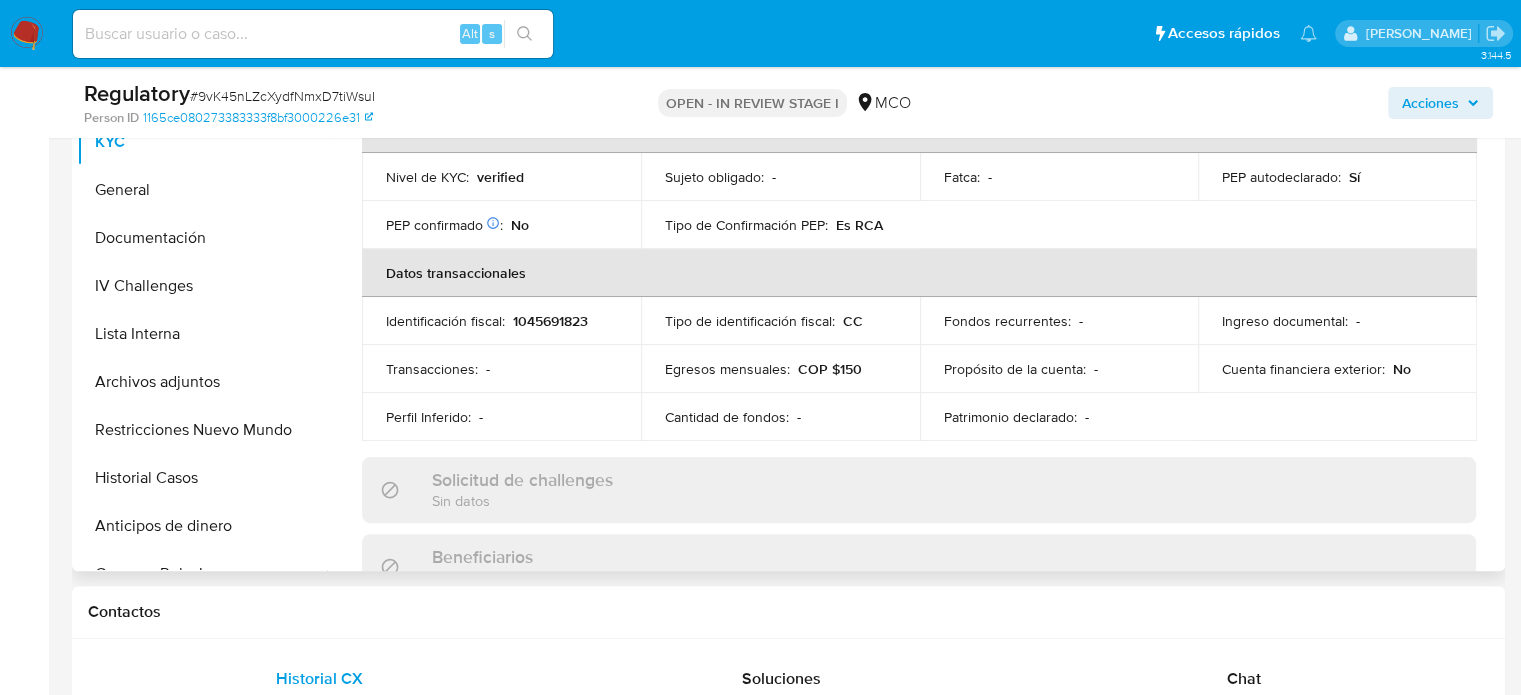 scroll, scrollTop: 0, scrollLeft: 0, axis: both 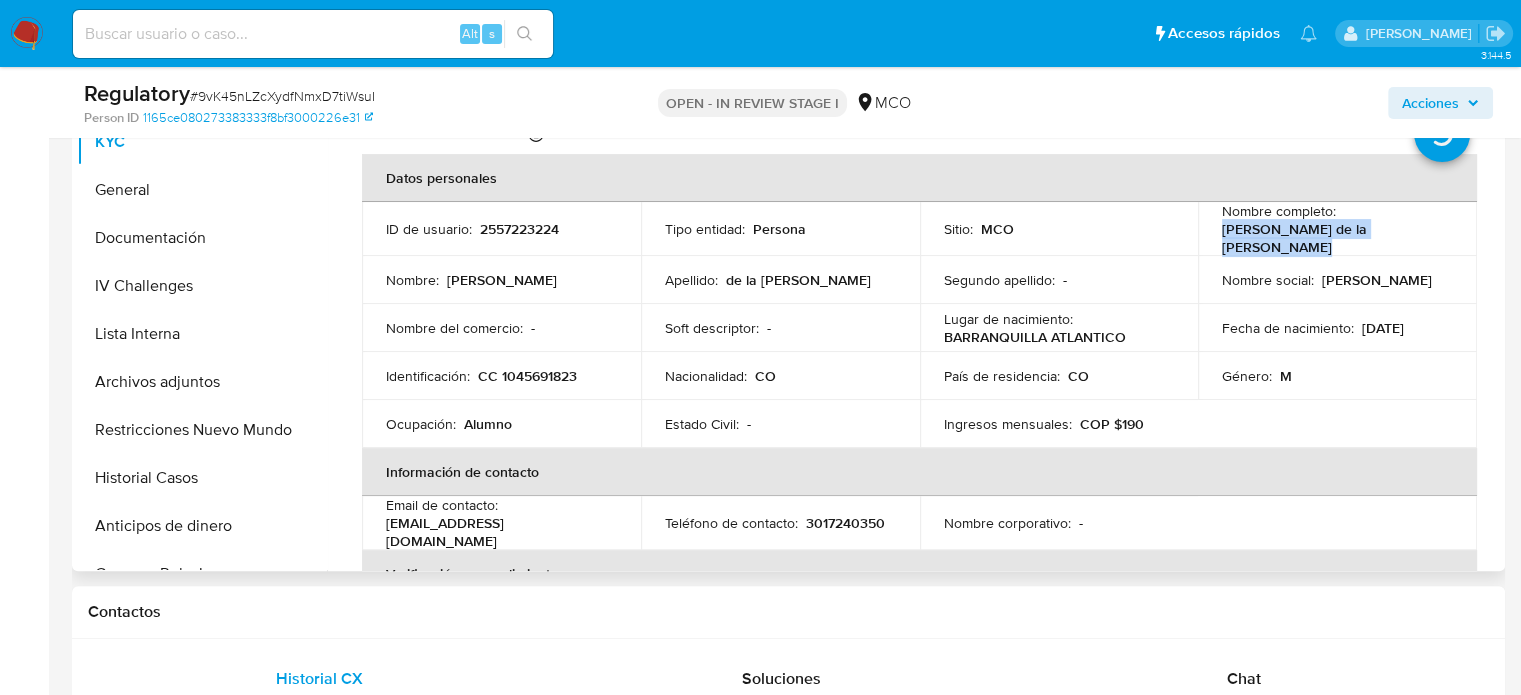 drag, startPoint x: 1451, startPoint y: 236, endPoint x: 1208, endPoint y: 234, distance: 243.00822 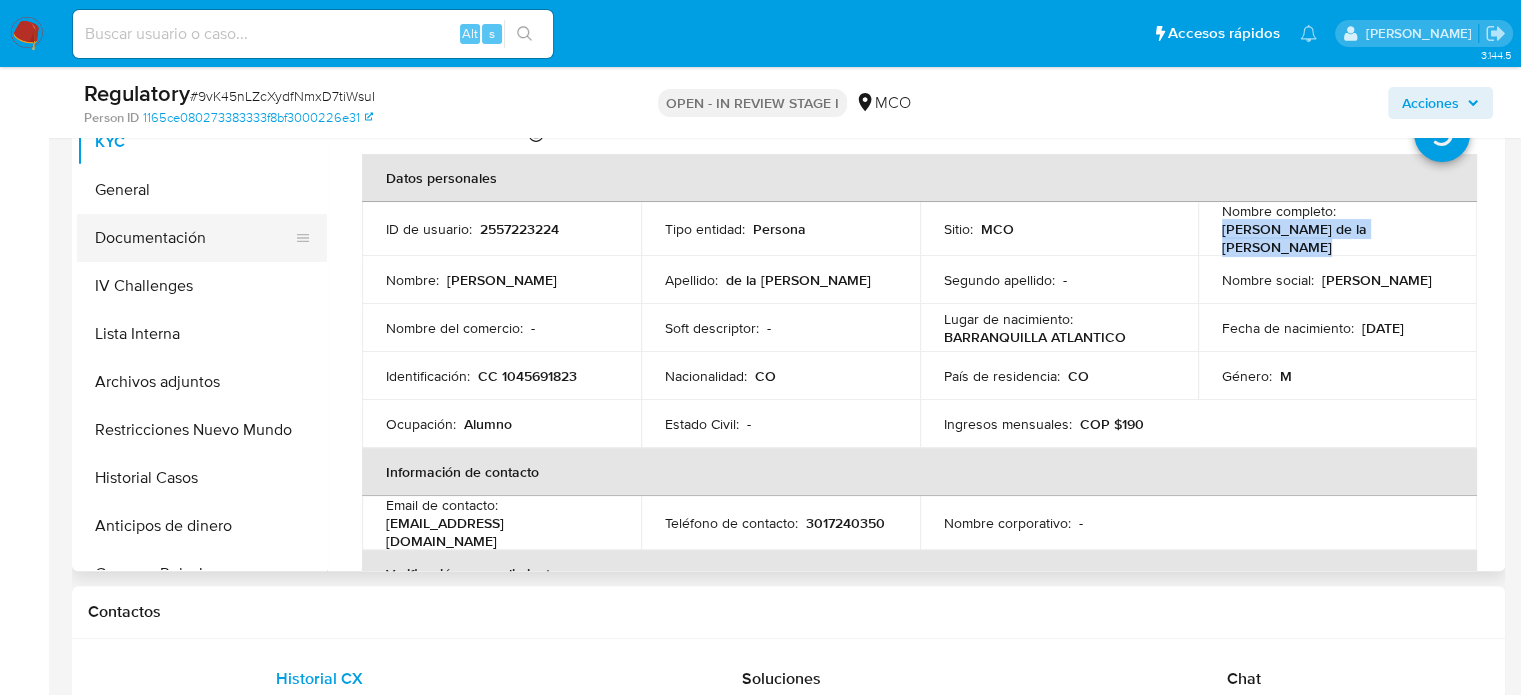 click on "Documentación" at bounding box center (194, 238) 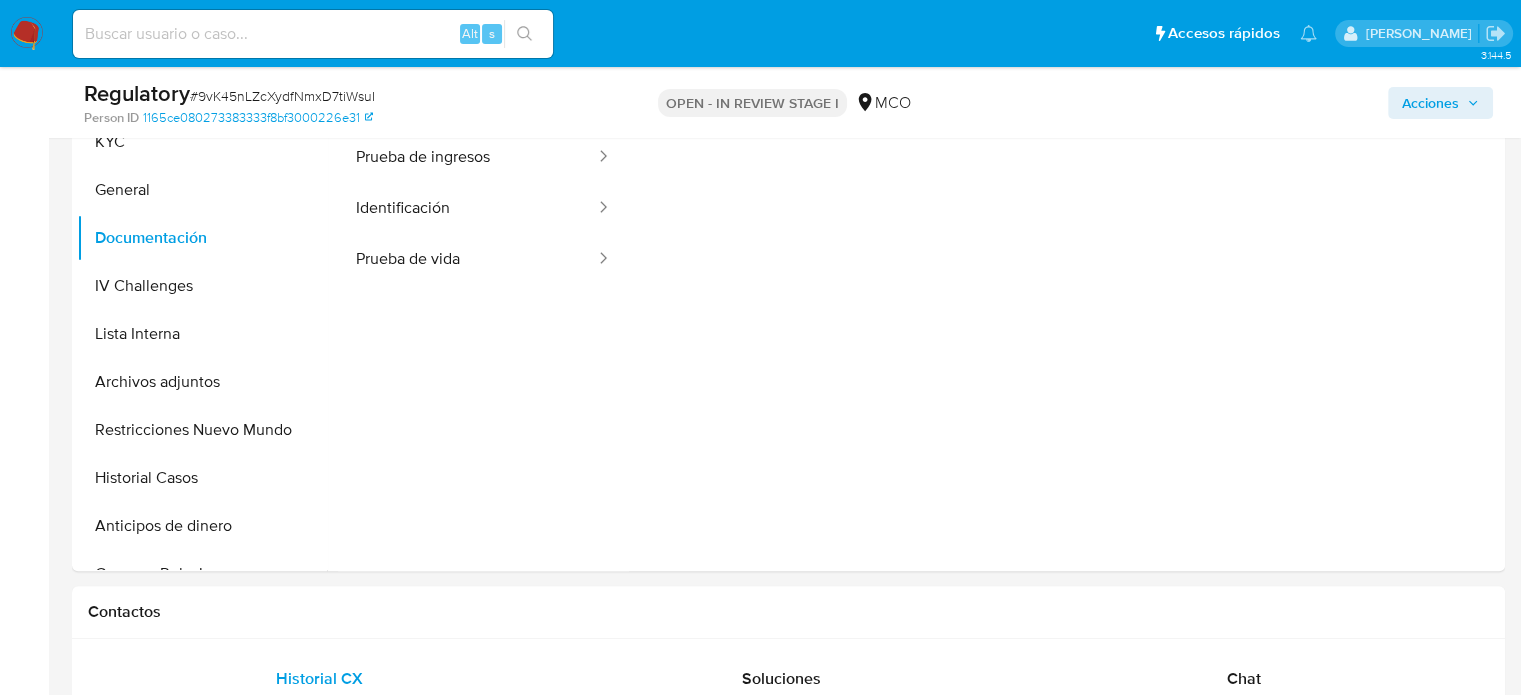 click on "Identificación" at bounding box center (467, 208) 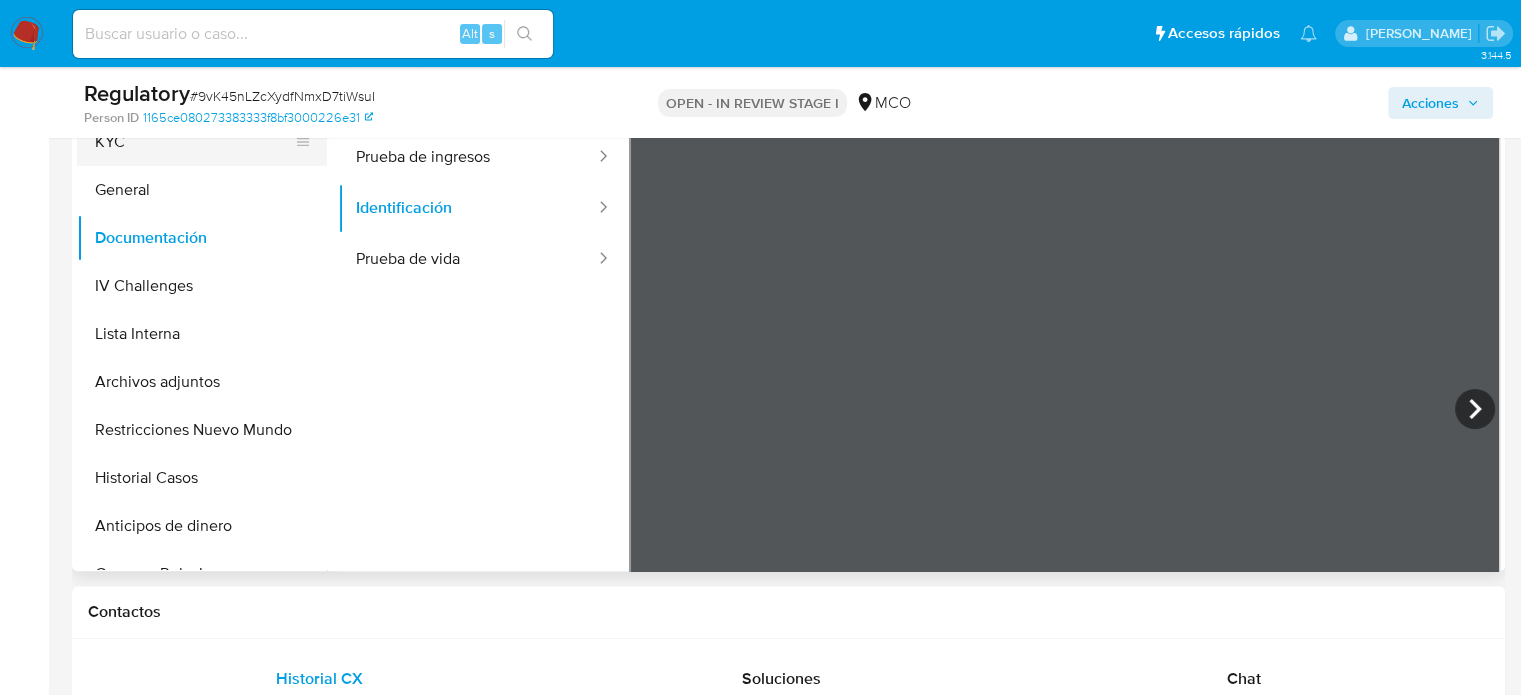 click on "KYC" at bounding box center (194, 142) 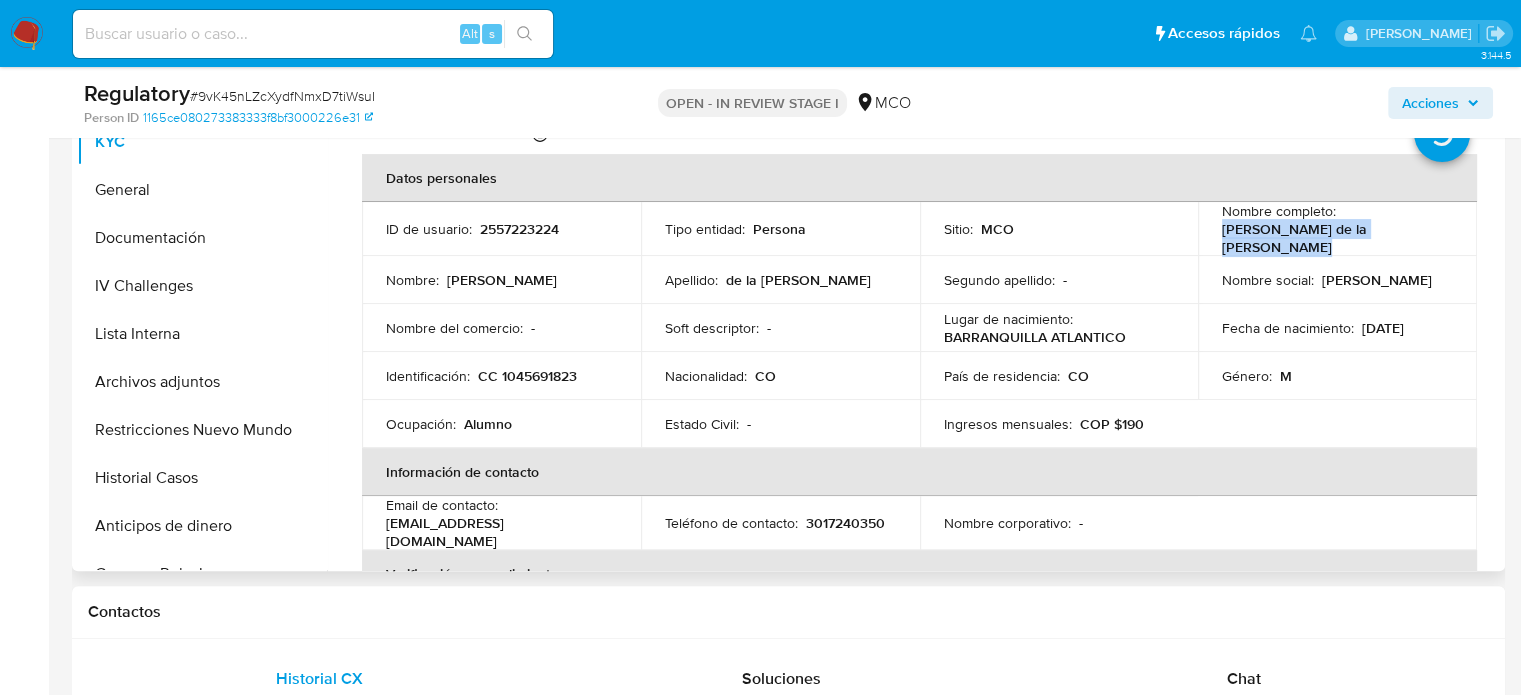 drag, startPoint x: 1444, startPoint y: 233, endPoint x: 1209, endPoint y: 237, distance: 235.03404 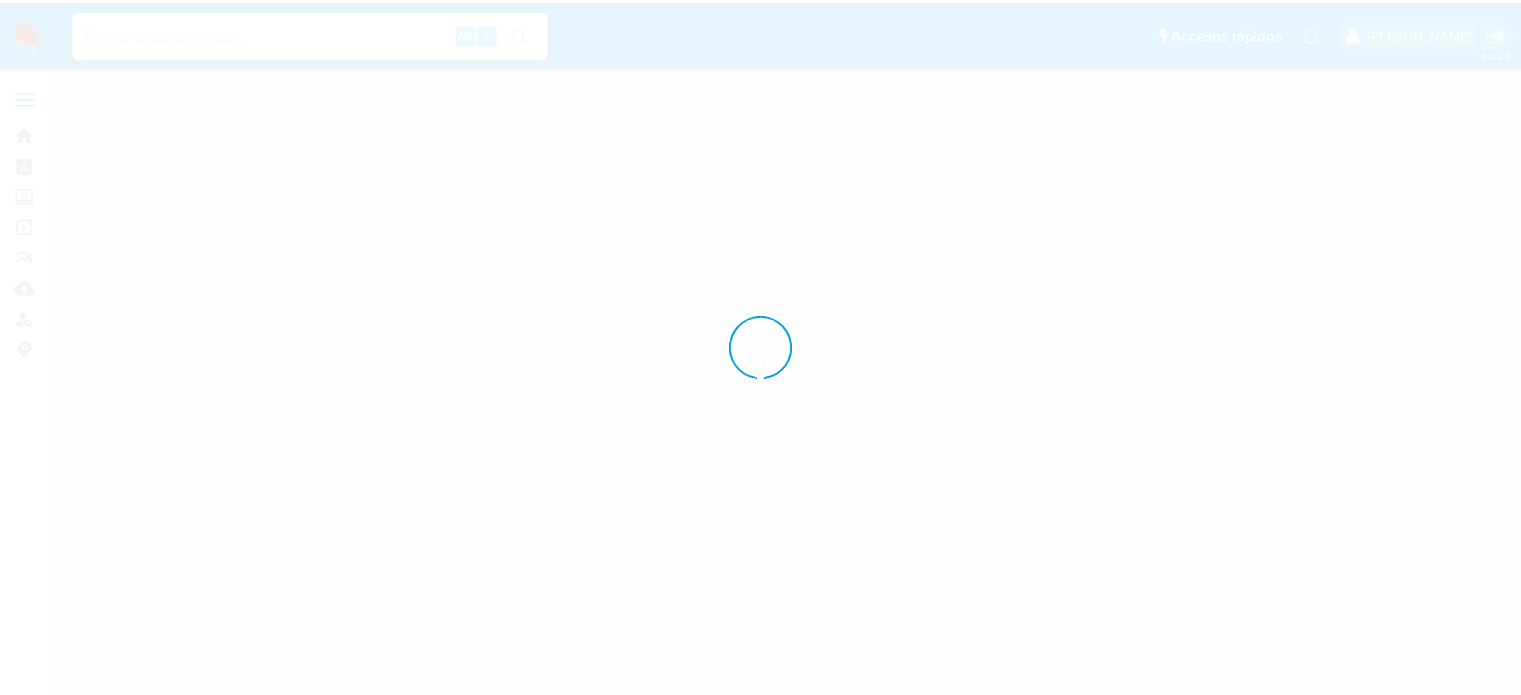 scroll, scrollTop: 0, scrollLeft: 0, axis: both 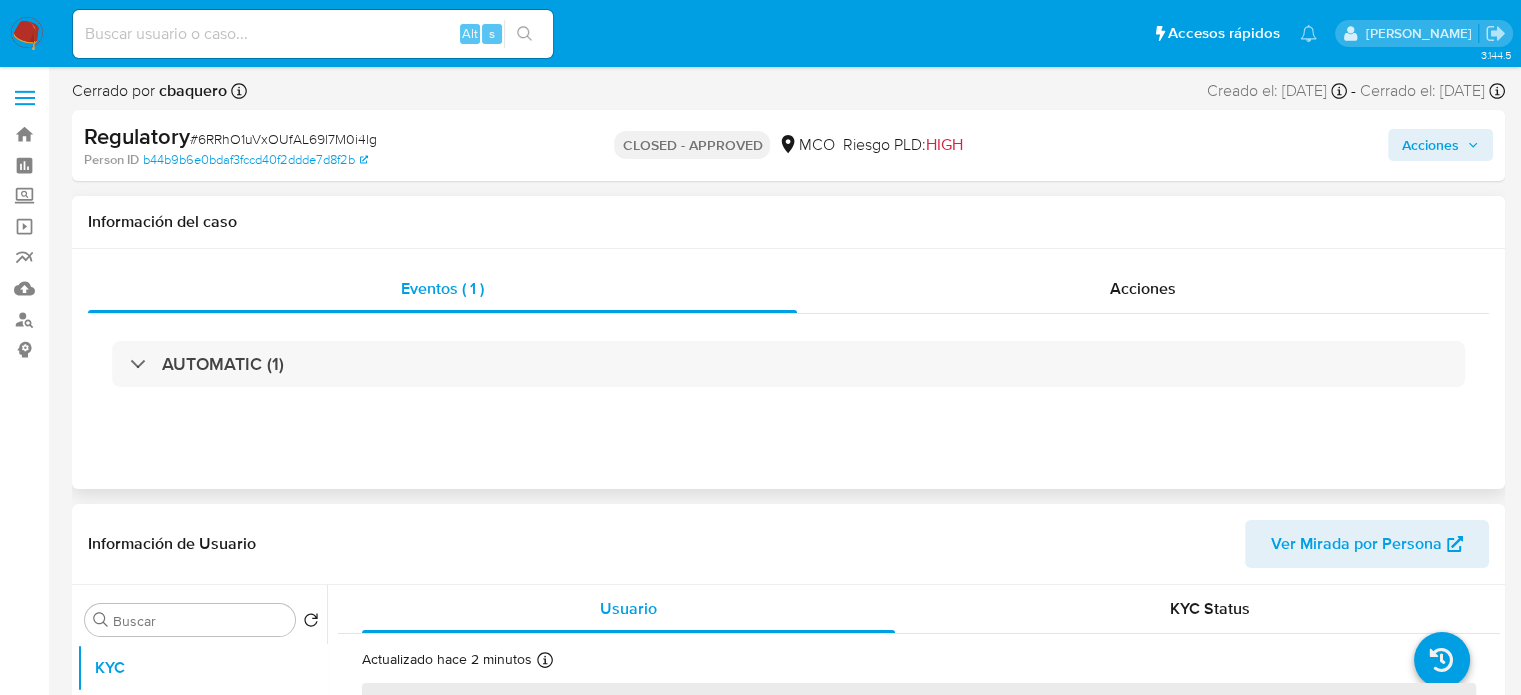 click on "Eventos ( 1 ) Acciones AUTOMATIC (1)" at bounding box center [788, 369] 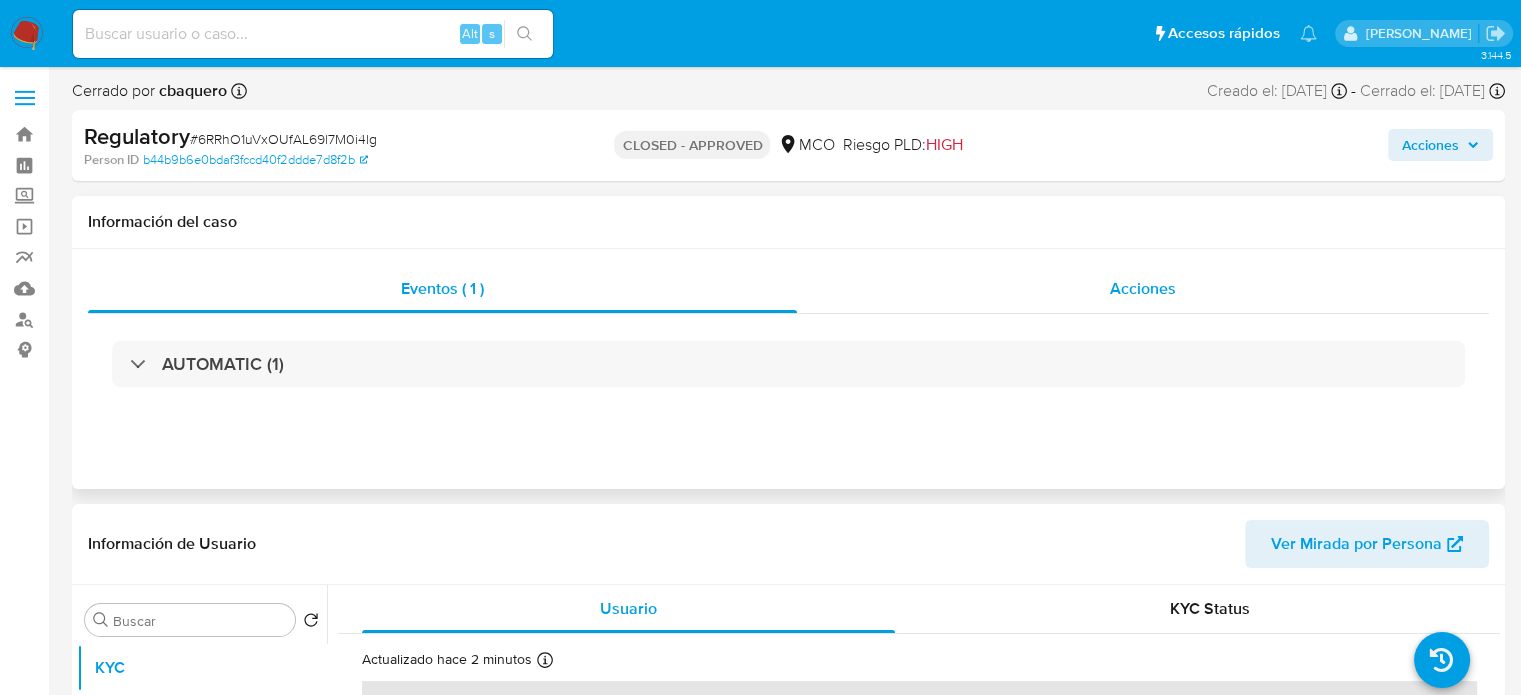 click on "Acciones" at bounding box center [1143, 289] 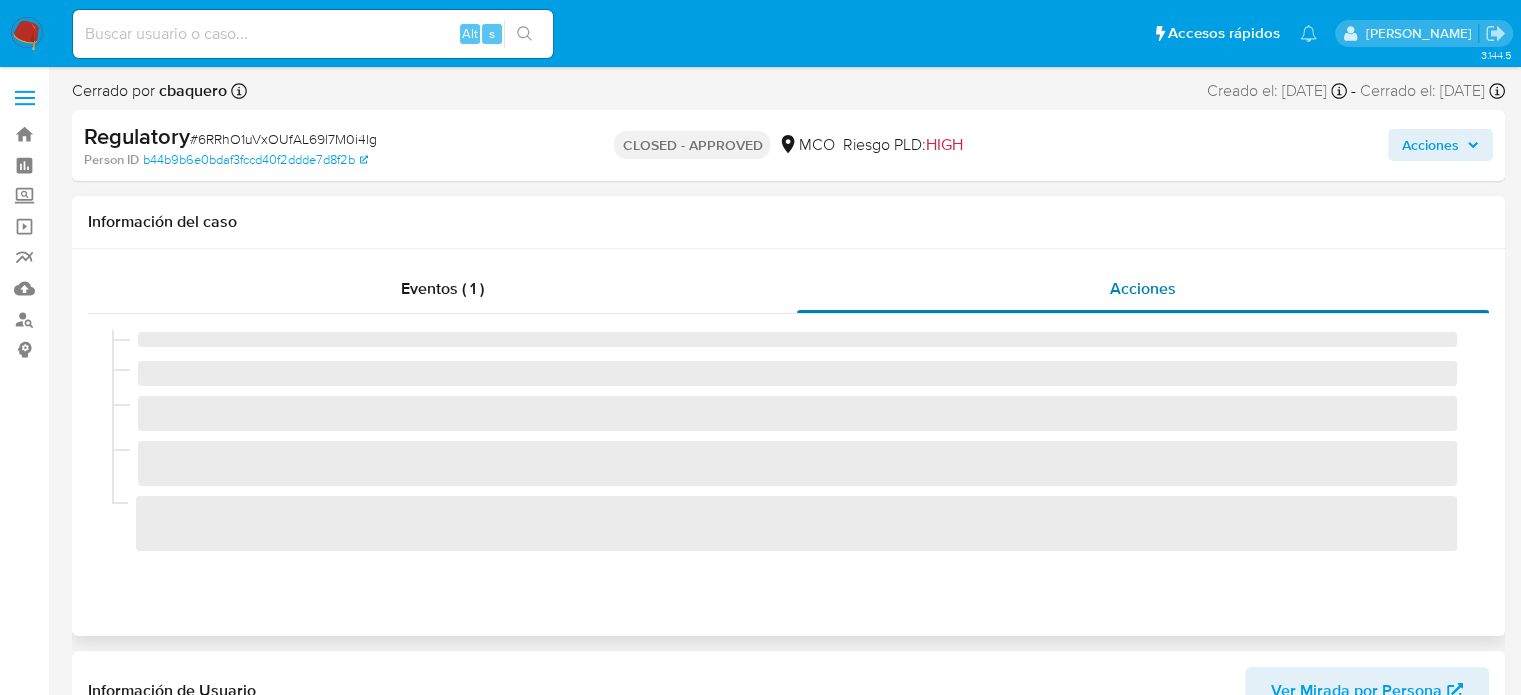 select on "10" 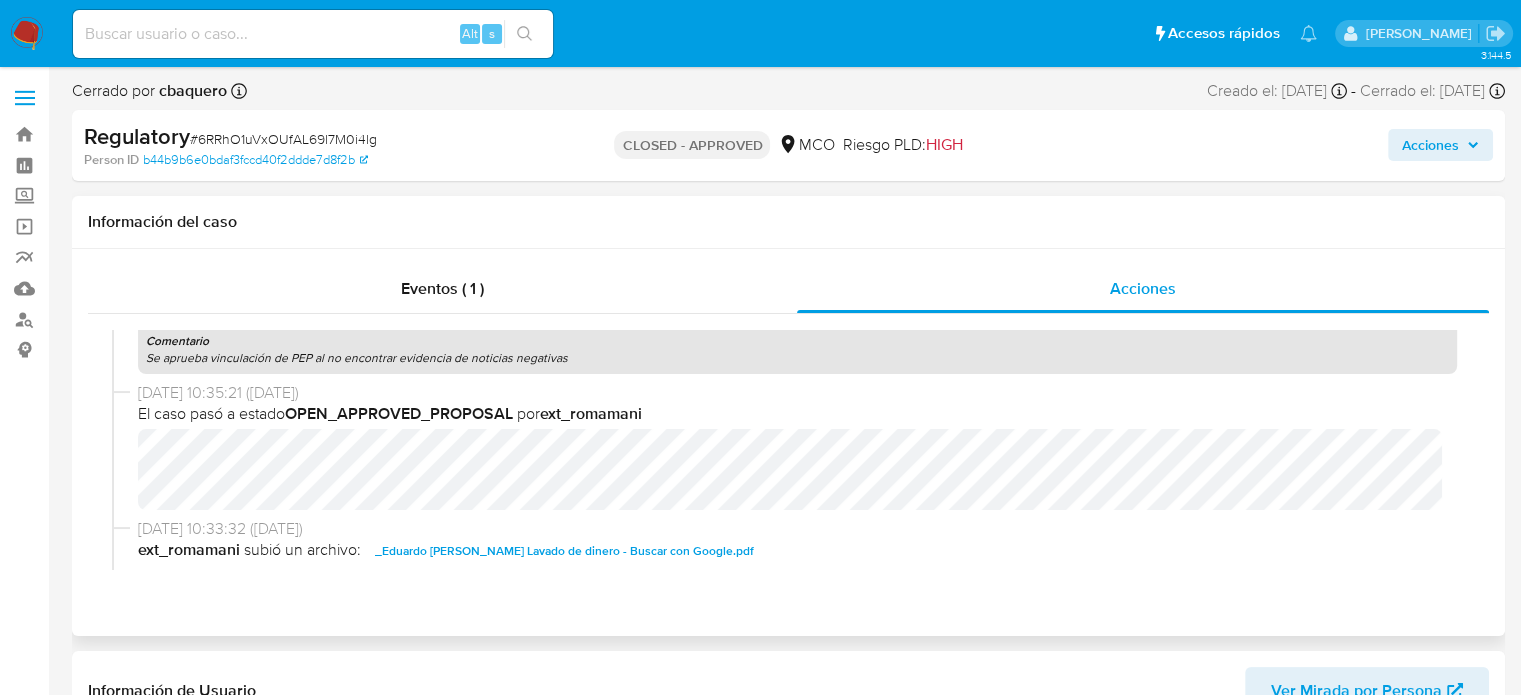 scroll, scrollTop: 239, scrollLeft: 0, axis: vertical 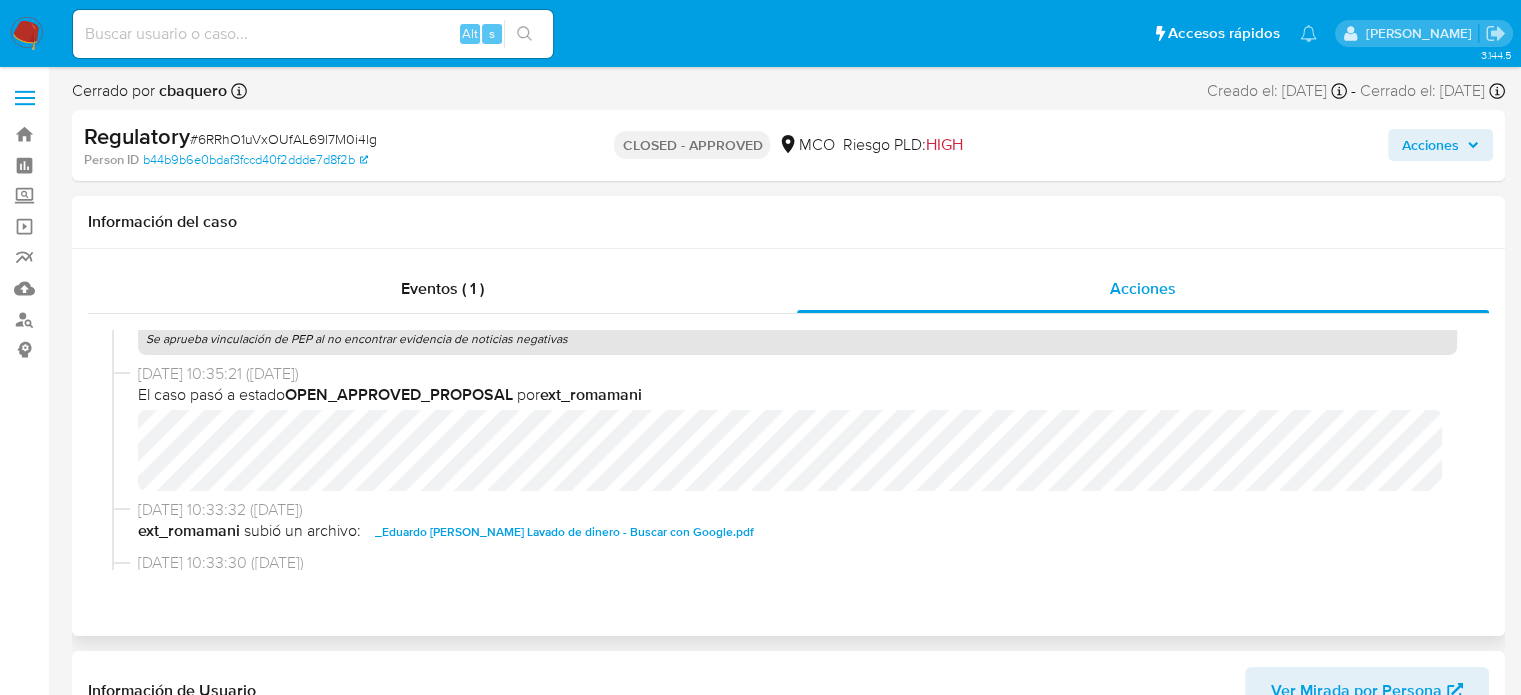 click on "08/07/2025 15:41:29 (hace 6 días) El caso pasó a estado  CLOSED_APPROVED      por  cbaquero 08/07/2025 15:41:24 (hace 6 días) cbaquero  agregó a Listas Internas Tipo de match : CUST_ID Categoría : onboarding_reviewed_by_management Subcategoría : approved ID del usuario : 1104834760 Comentario Se aprueba vinculación de PEP al no encontrar evidencia de noticias negativas 04/07/2025 10:35:21 (hace 10 días) El caso pasó a estado  OPEN_APPROVED_PROPOSAL      por  ext_romamani 04/07/2025 10:33:32 (hace 10 días) ext_romamani  subió un archivo: _Eduardo Luis Lopez Guzman_ Lavado de dinero - Buscar con Google.pdf 04/07/2025 10:33:30 (hace 10 días) ext_romamani  subió un archivo: CaseDossierReport_5jb67vkfh45c1jtgf1cusfzib.pdf 04/07/2025 10:33:29 (hace 10 días) ext_romamani  subió un archivo: Investigan a exfuncionario de la Alcald...lado de acoso sexual a una practicante.pdf 04/07/2025 10:33:28 (hace 10 días) ext_romamani  subió un archivo: 04/07/2025 10:31:38 (hace 10 días) ext_romamani : CUST_ID" at bounding box center (788, 450) 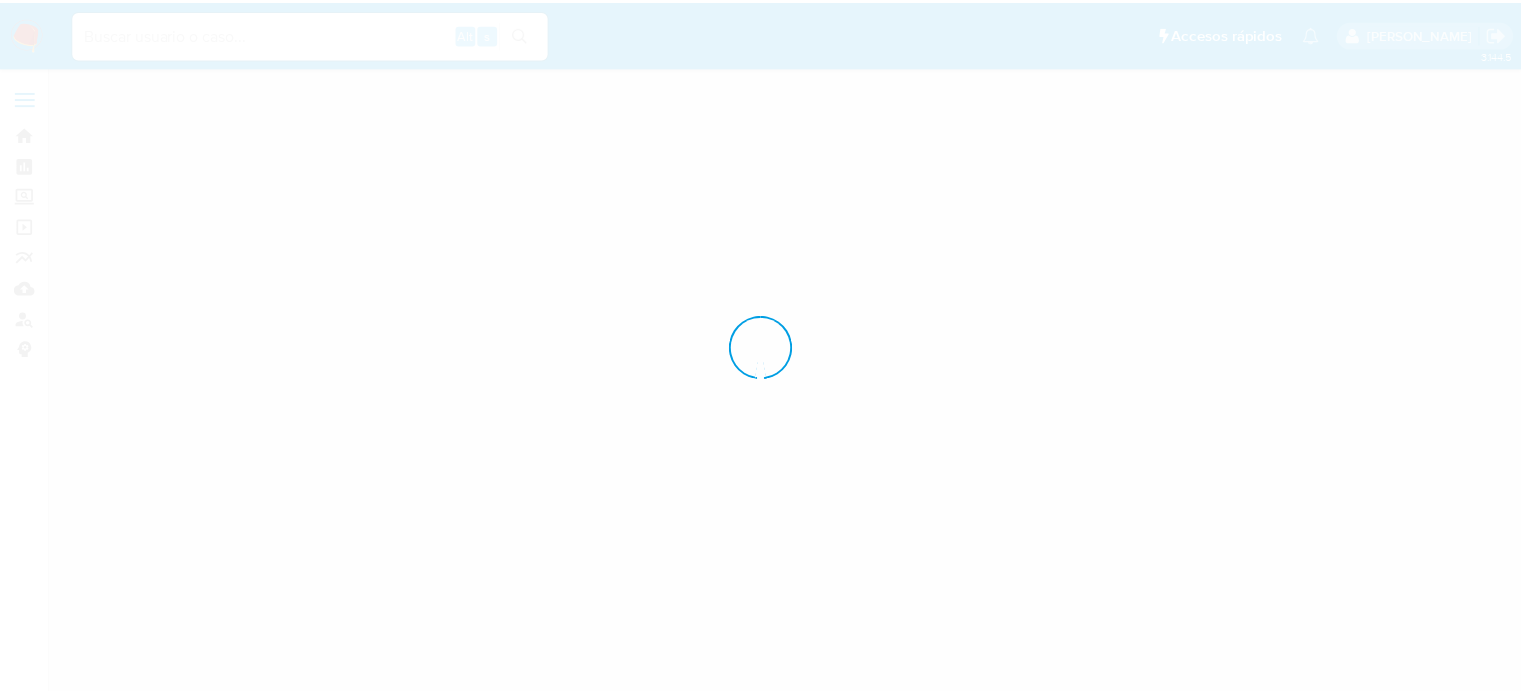 scroll, scrollTop: 0, scrollLeft: 0, axis: both 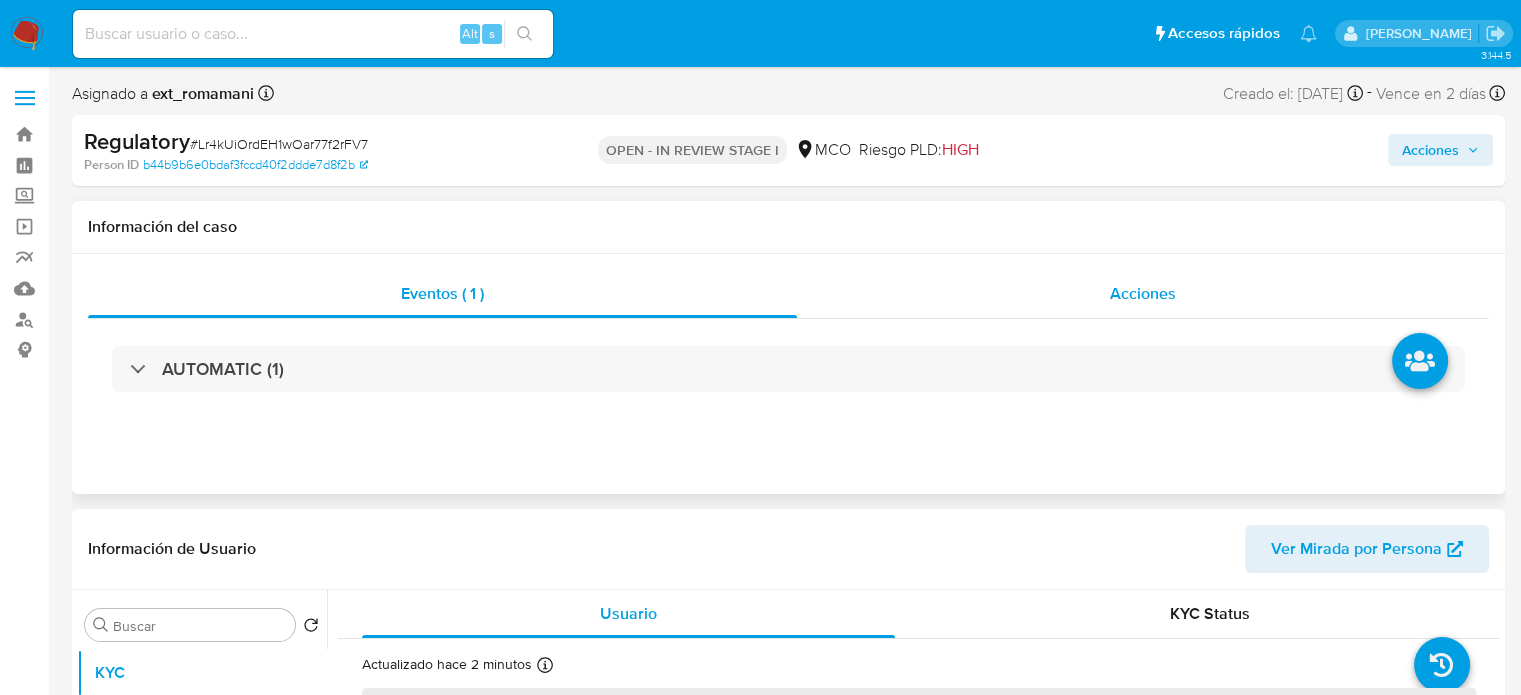 click on "Acciones" at bounding box center (1143, 293) 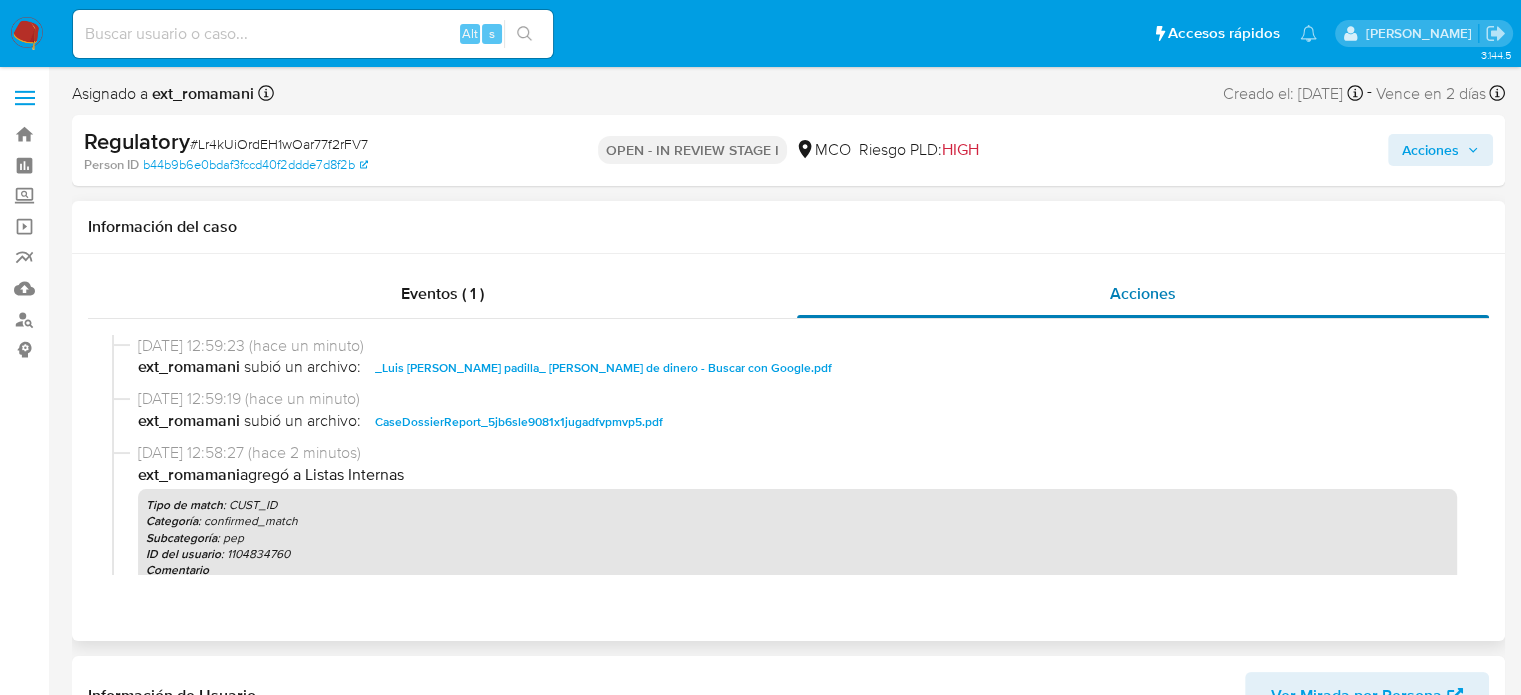 select on "10" 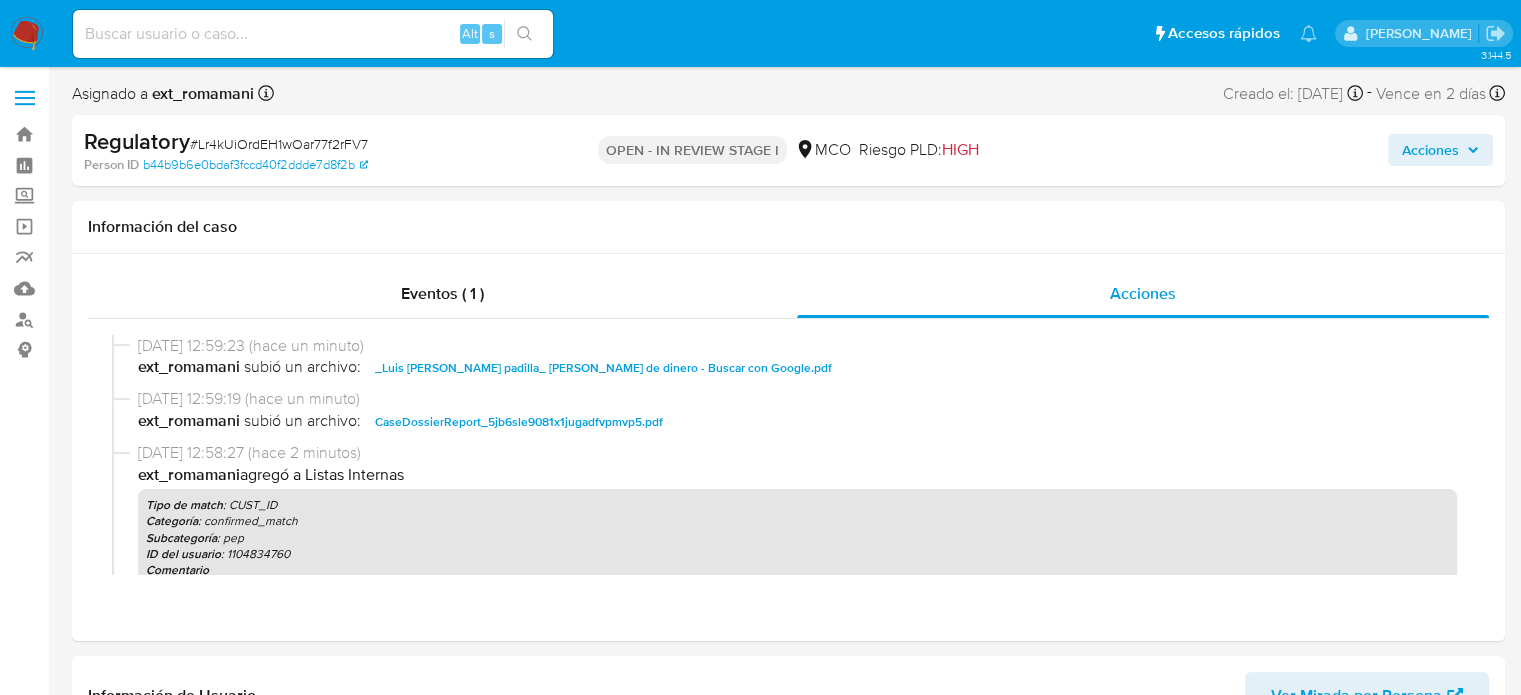 click on "Acciones" at bounding box center (1430, 150) 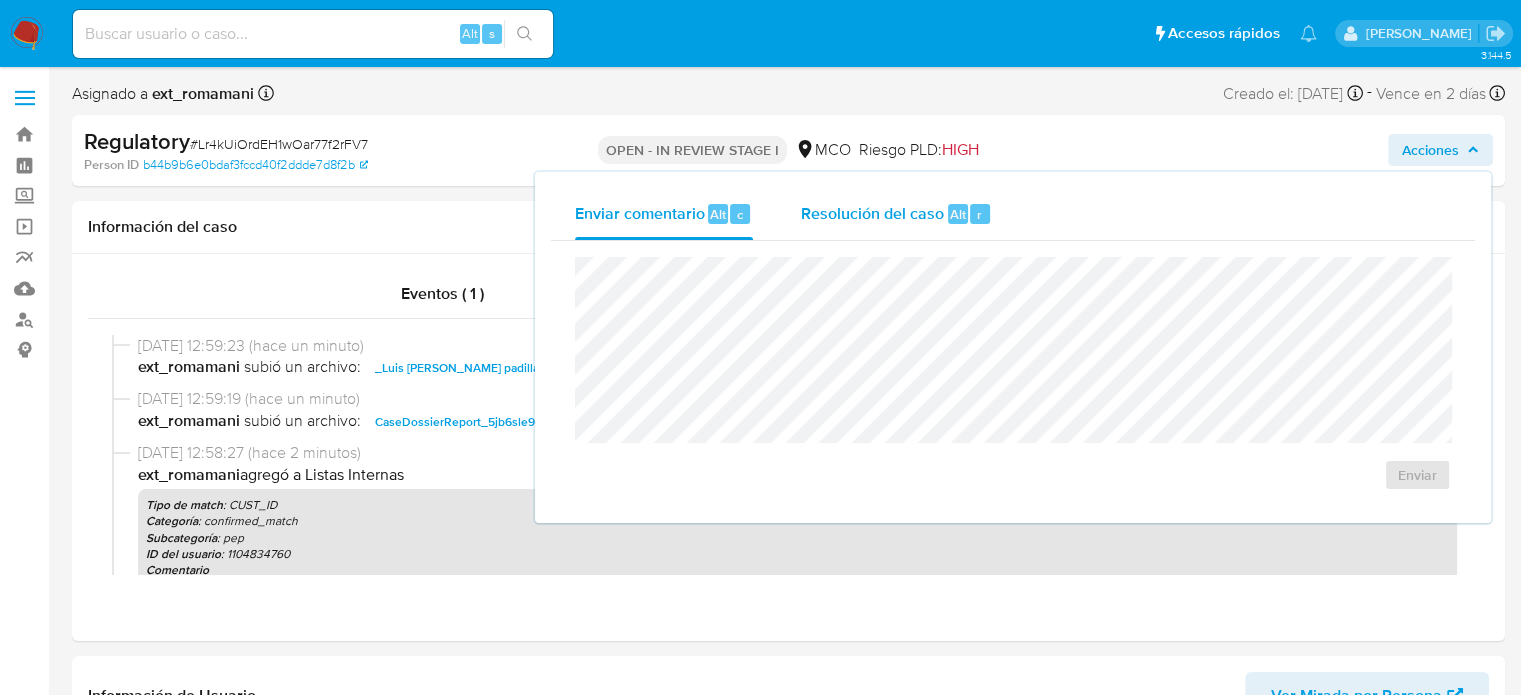 click on "Resolución del caso" at bounding box center (872, 213) 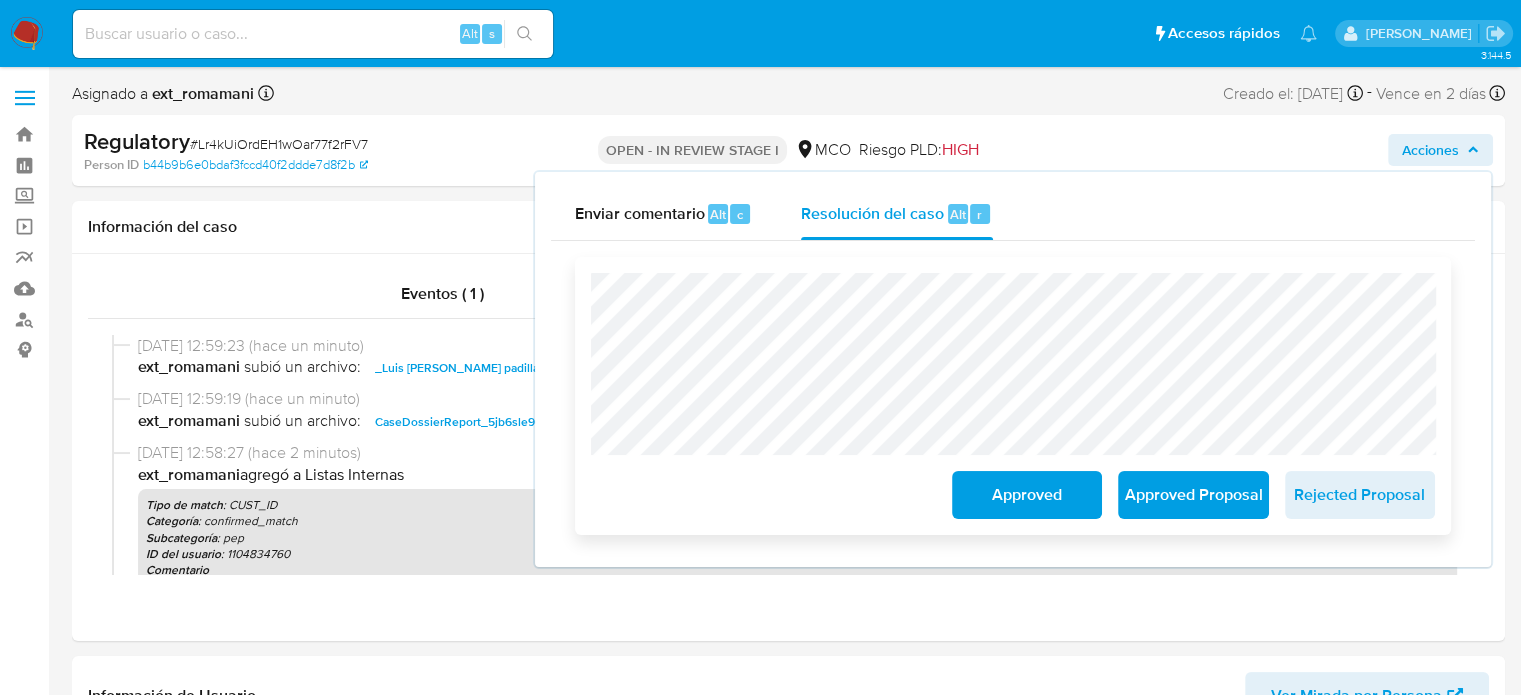 click on "Approved" at bounding box center [1027, 495] 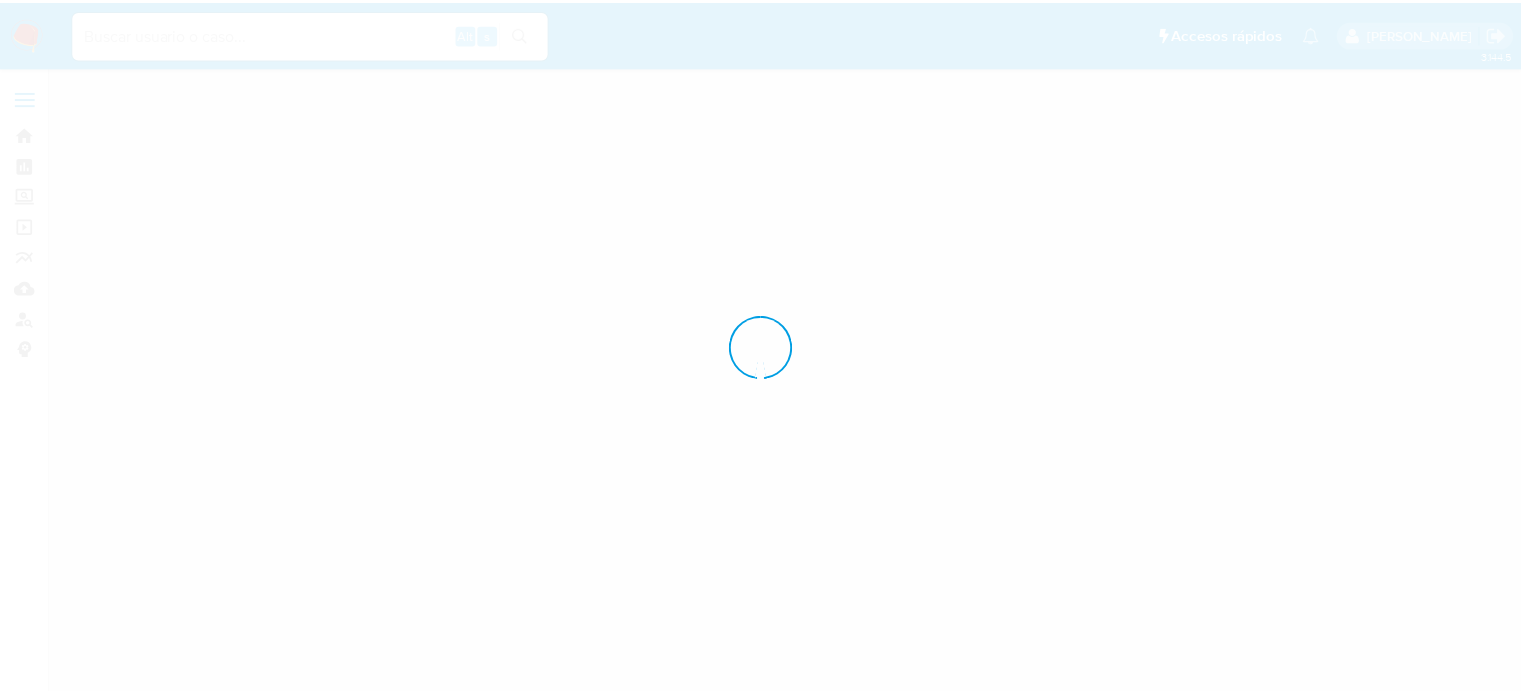 scroll, scrollTop: 0, scrollLeft: 0, axis: both 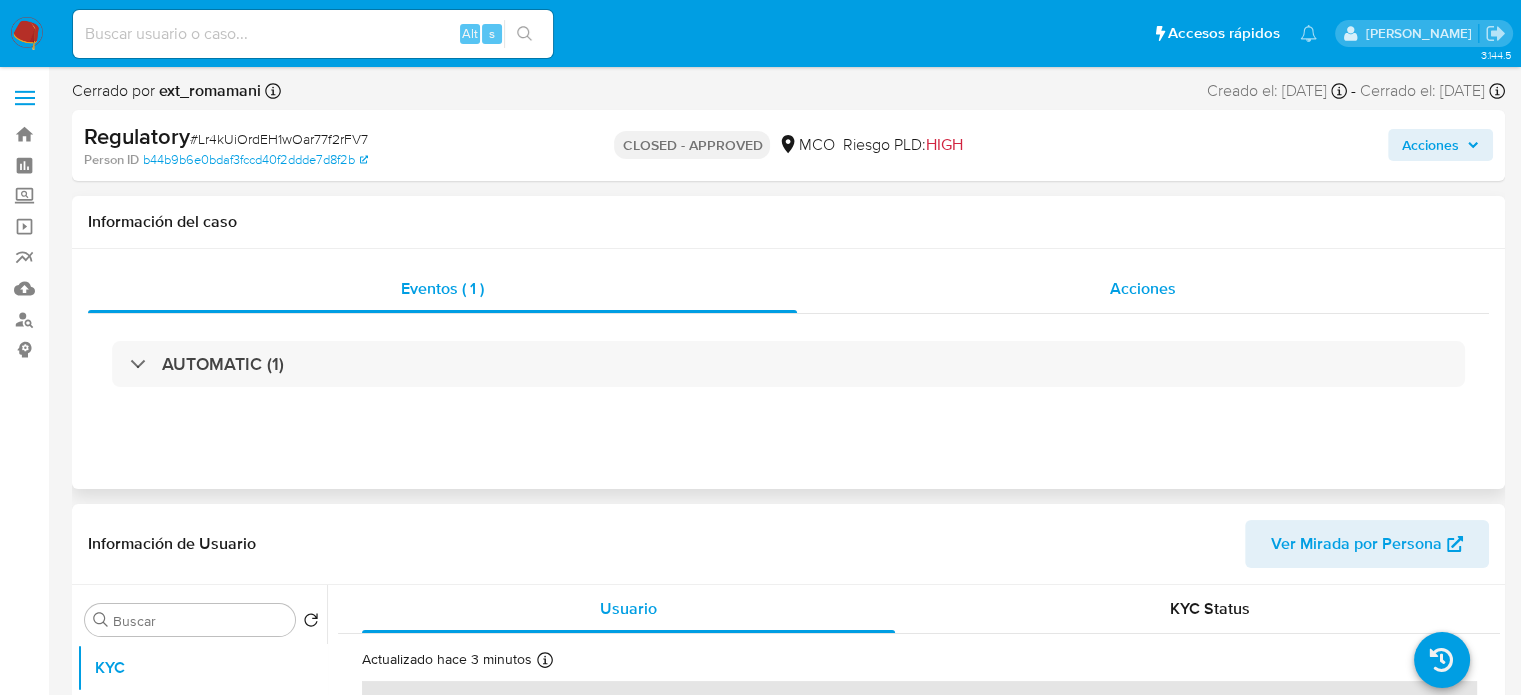 select on "10" 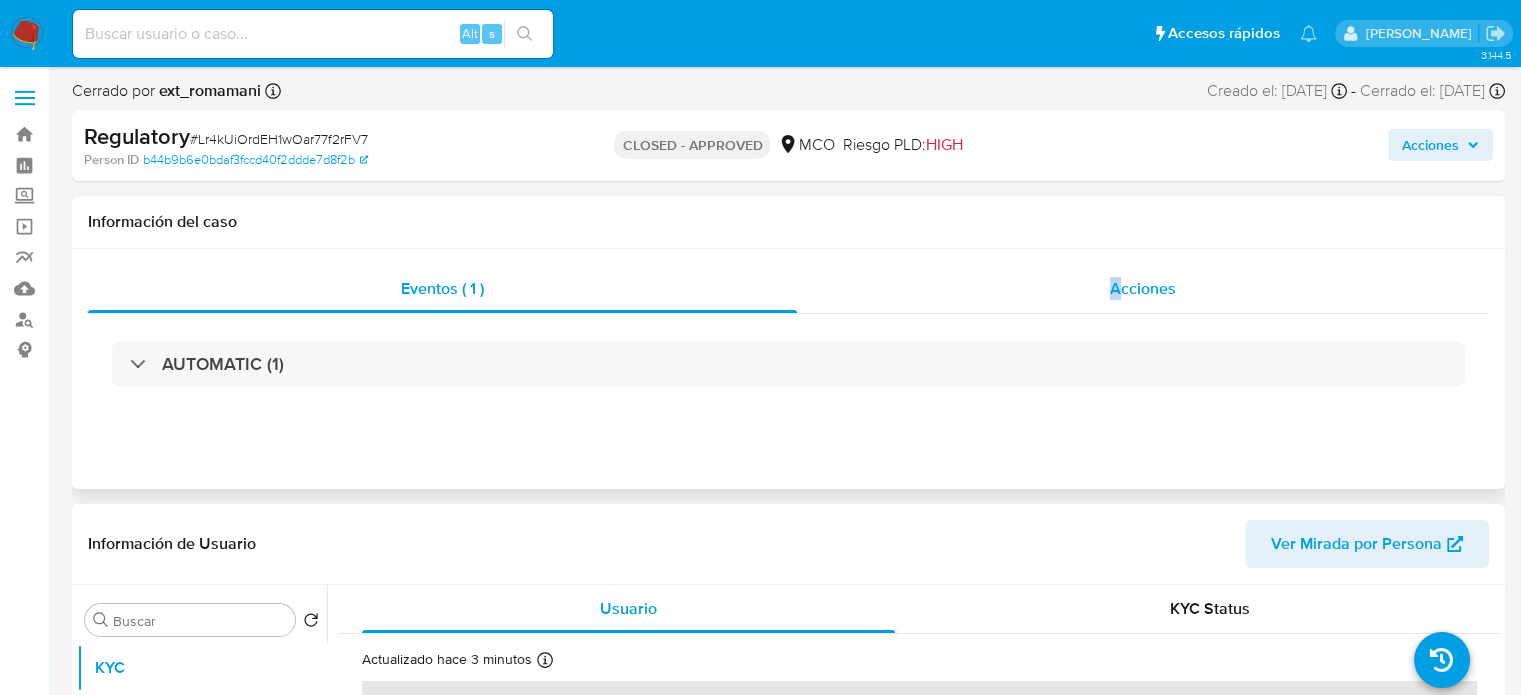 drag, startPoint x: 1111, startPoint y: 263, endPoint x: 1118, endPoint y: 285, distance: 23.086792 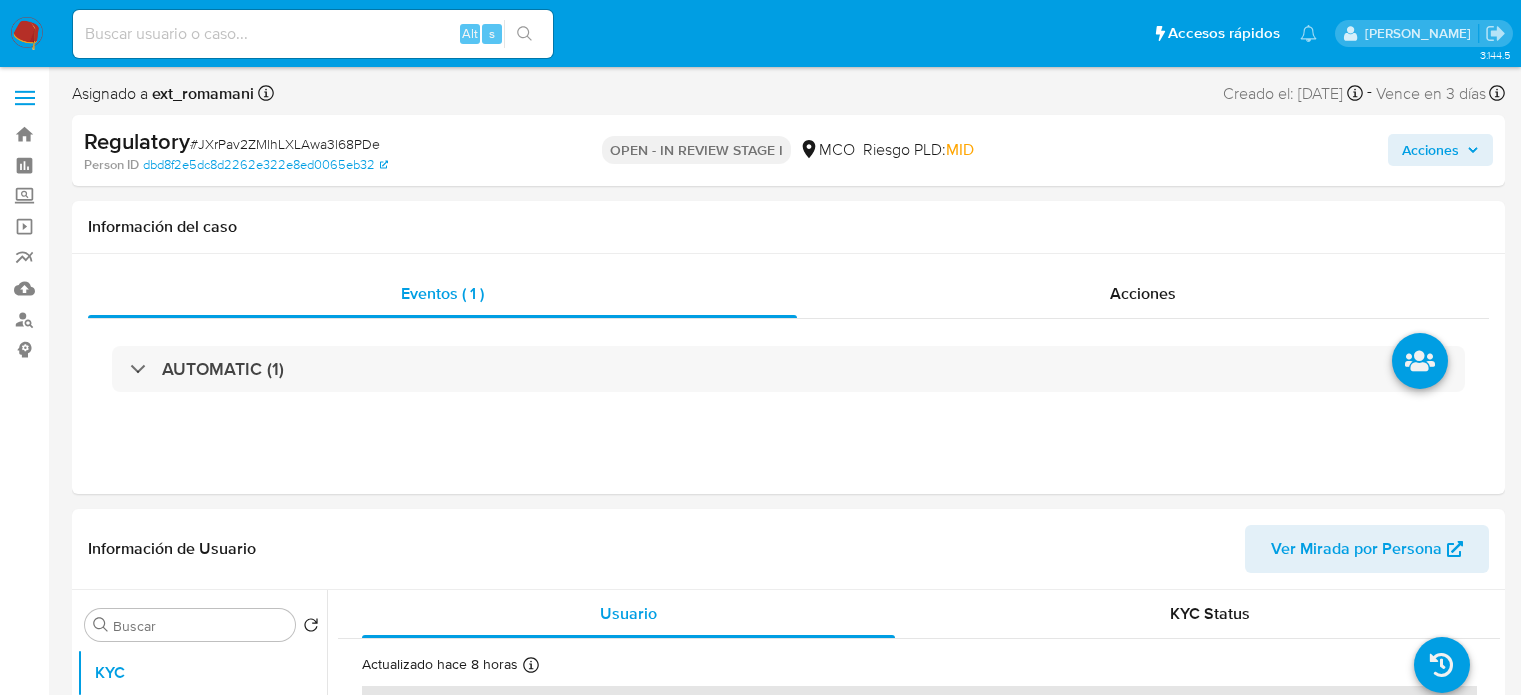 select on "10" 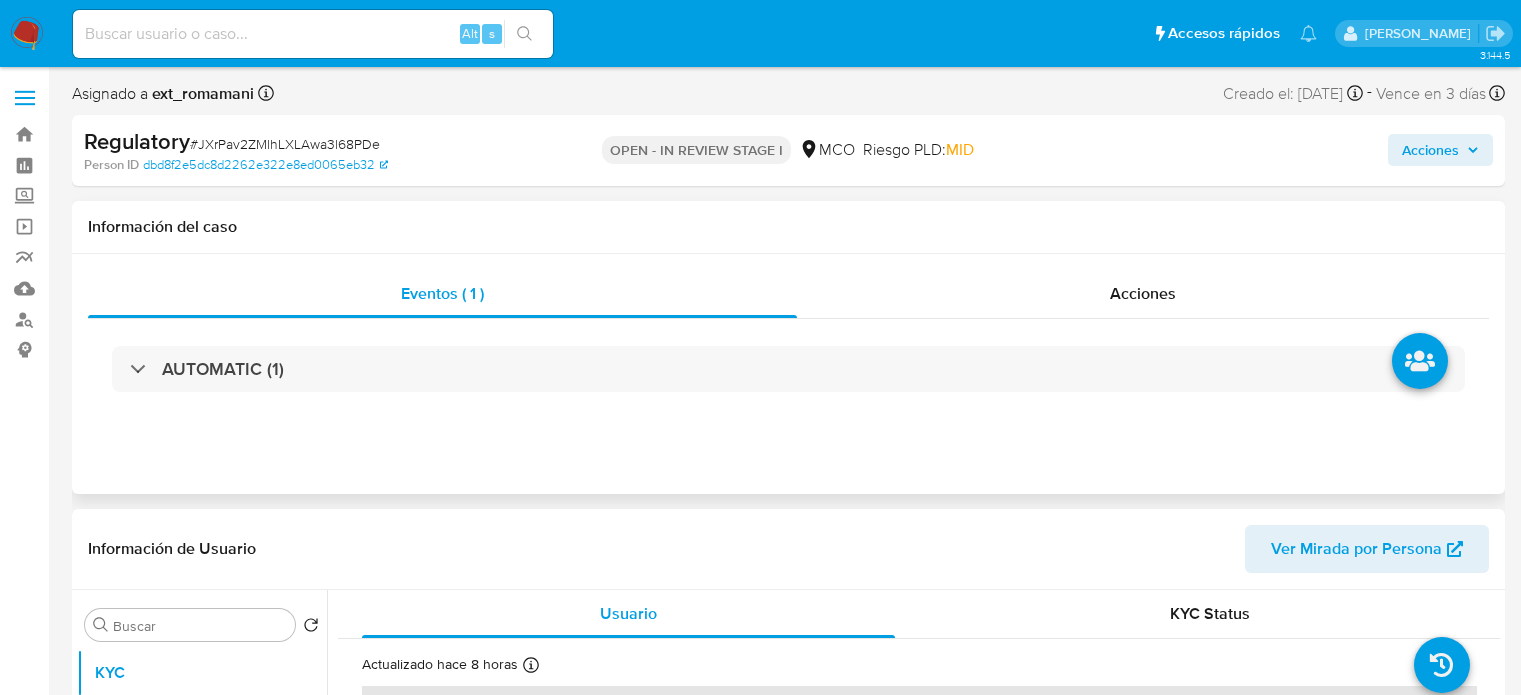 scroll, scrollTop: 0, scrollLeft: 0, axis: both 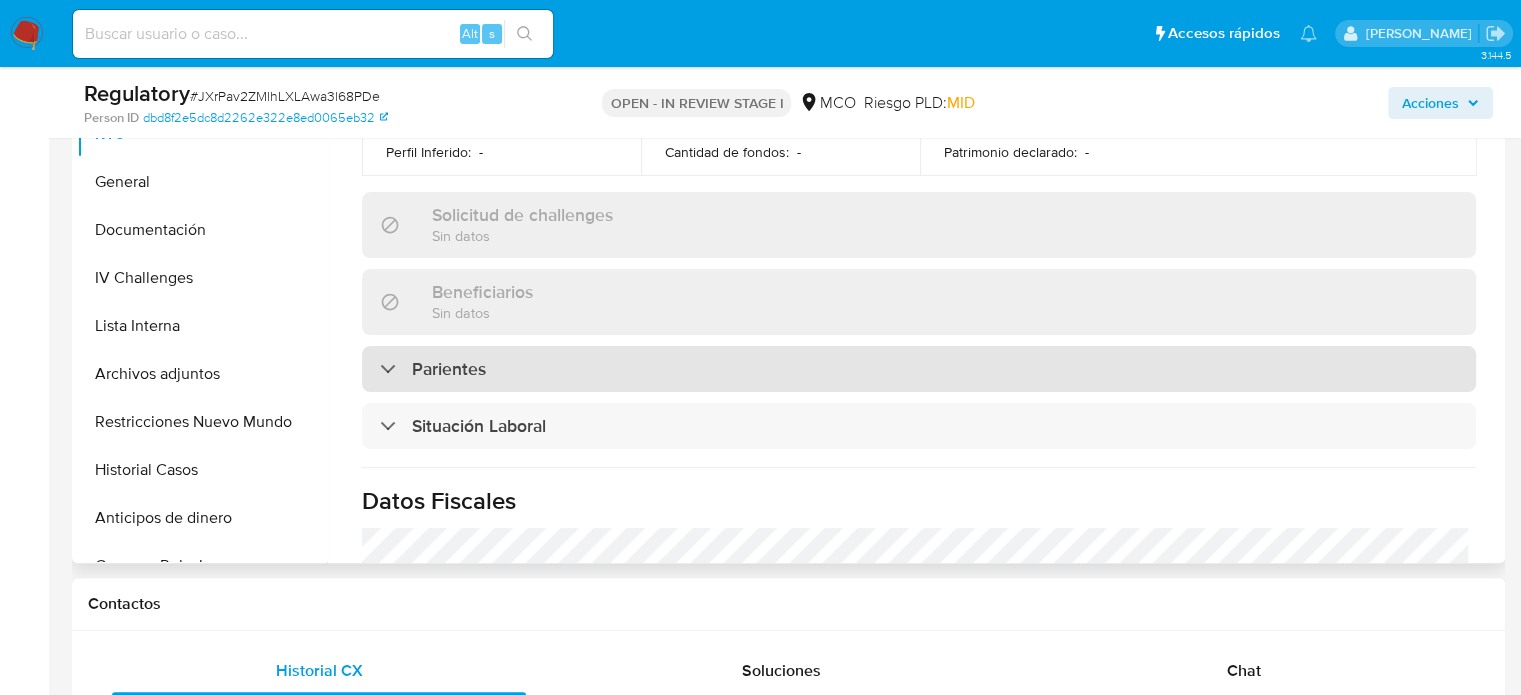 click on "Parientes" at bounding box center (919, 369) 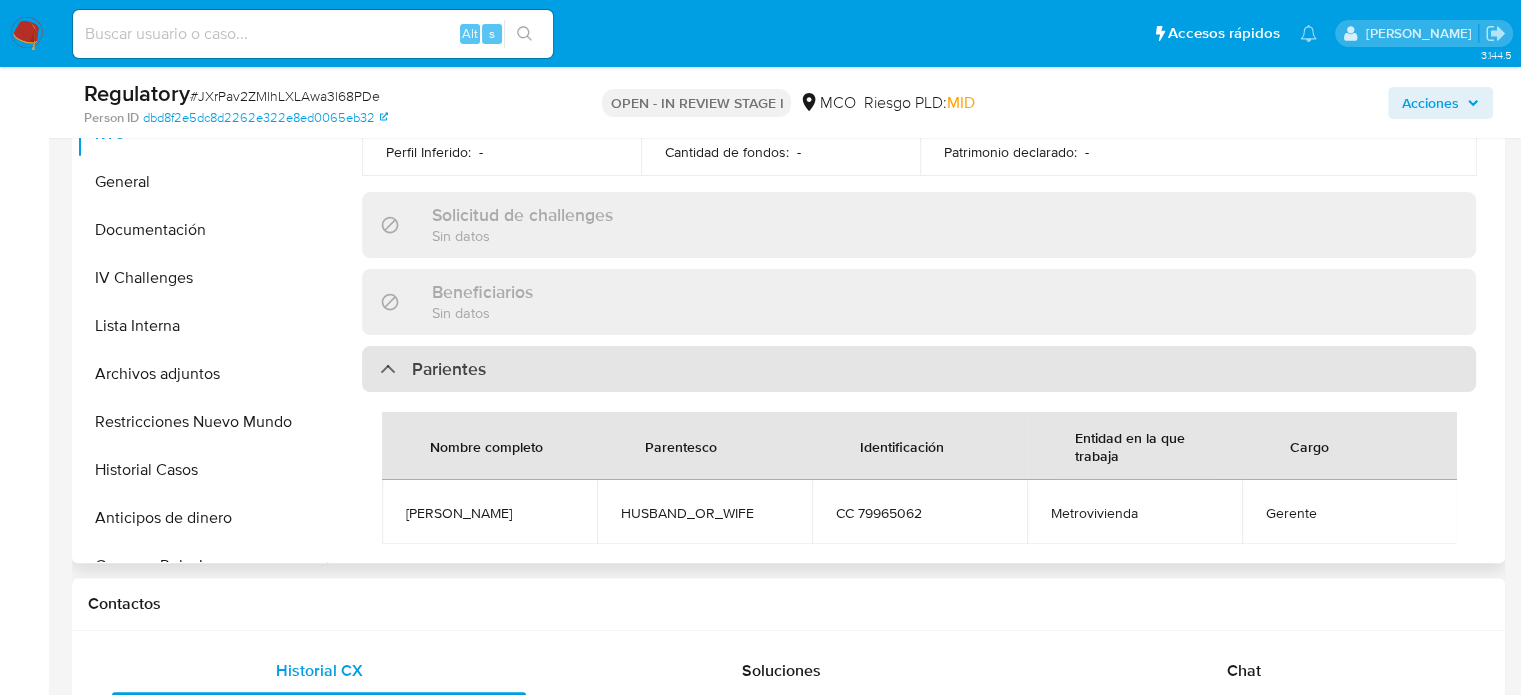 click on "Parientes" at bounding box center [919, 369] 